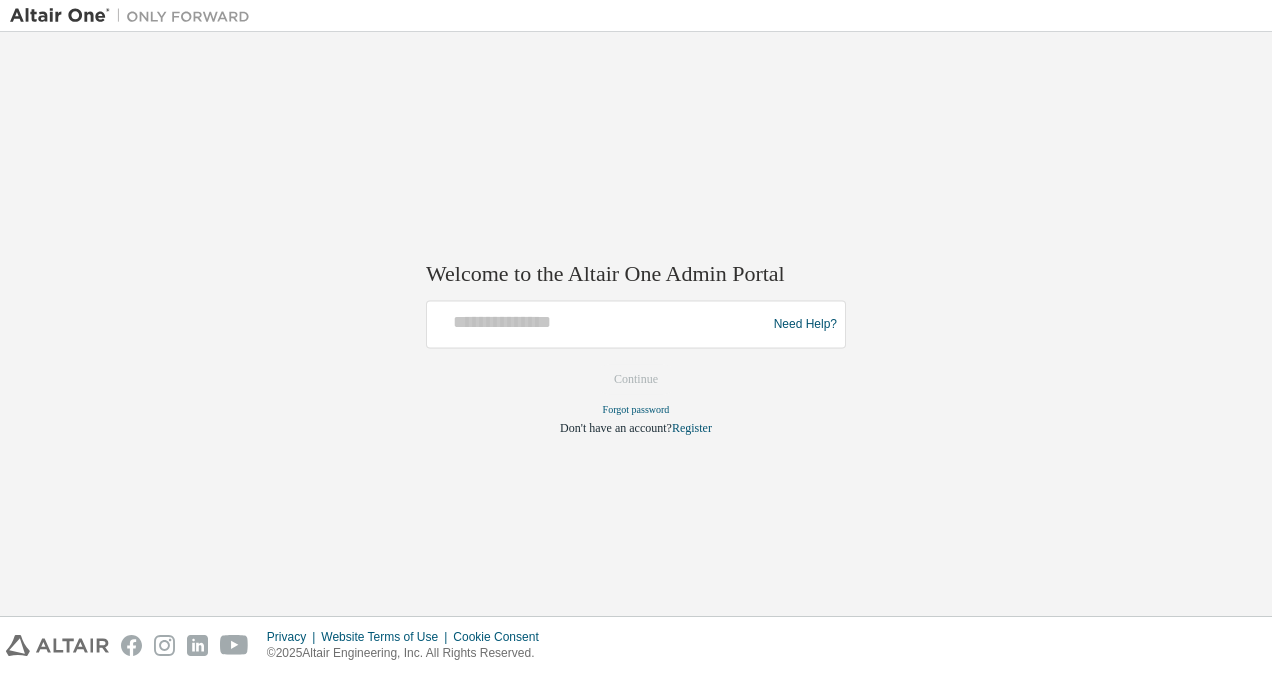 scroll, scrollTop: 0, scrollLeft: 0, axis: both 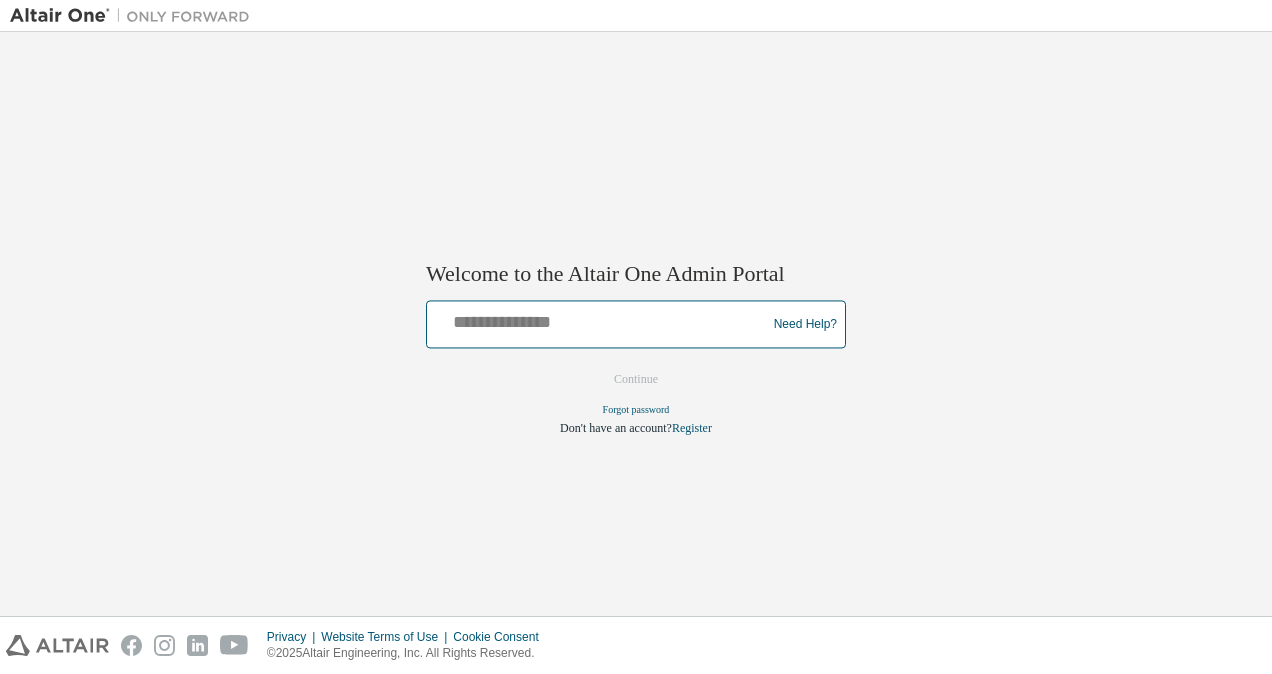 click at bounding box center [599, 320] 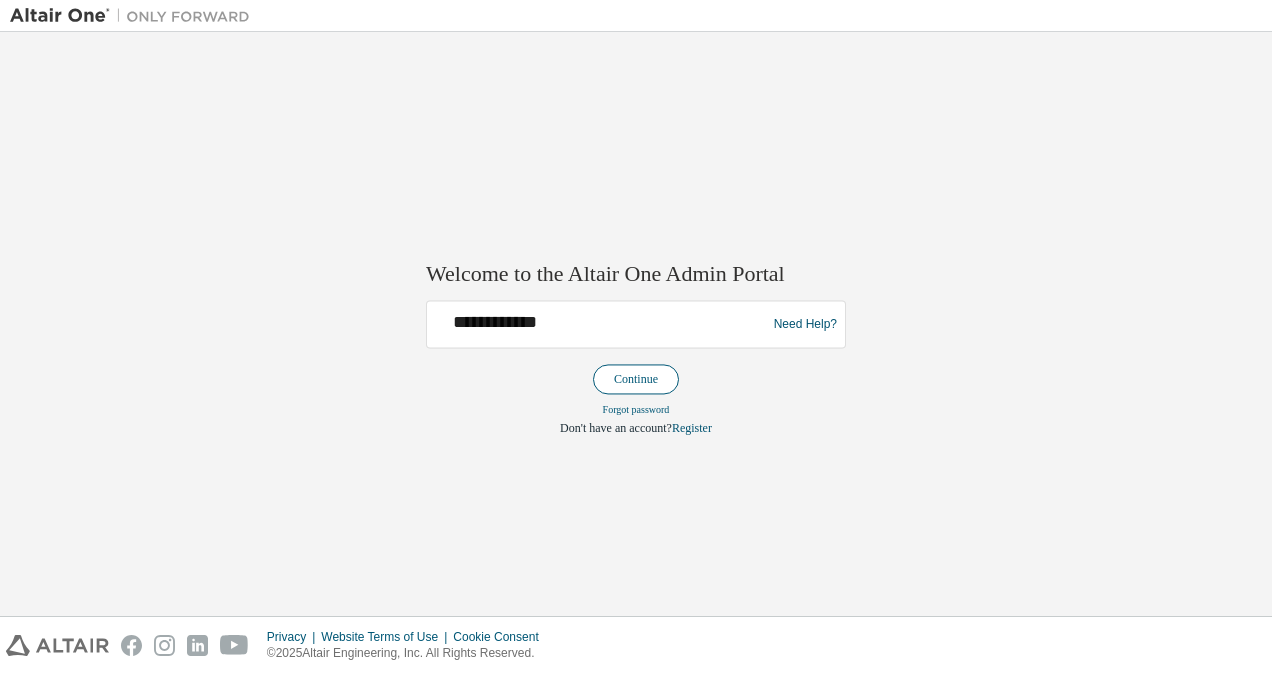 click on "Continue" at bounding box center [636, 380] 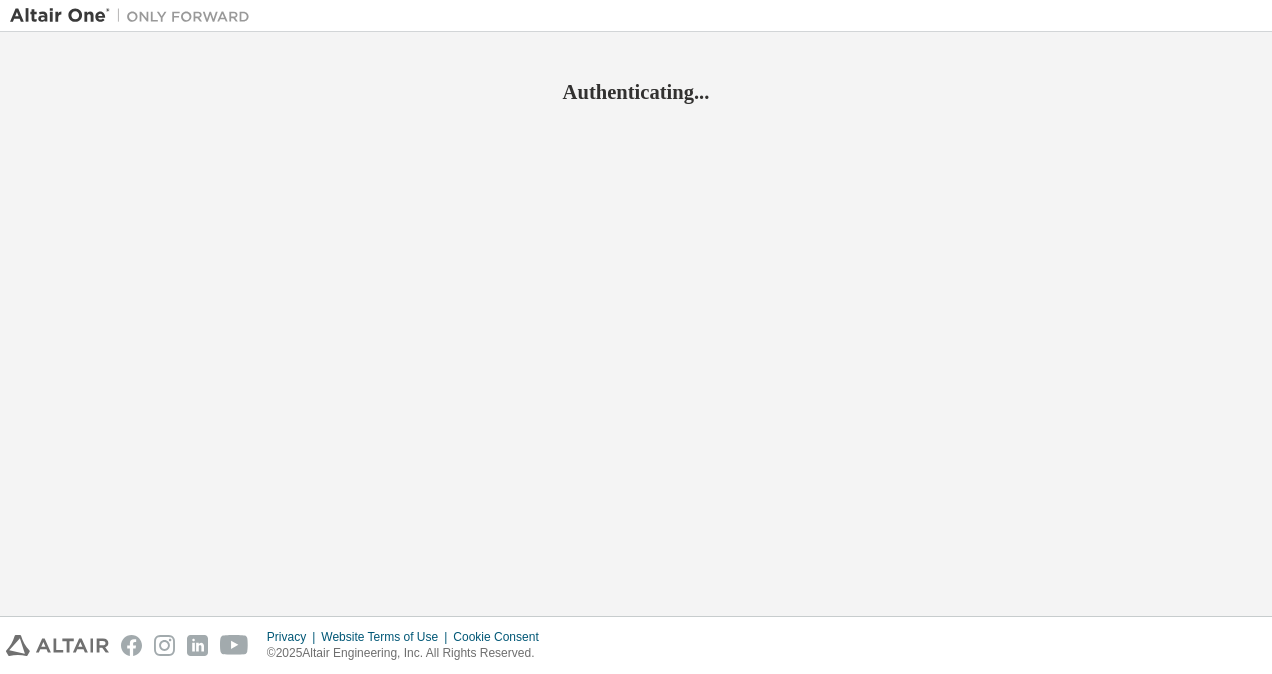scroll, scrollTop: 0, scrollLeft: 0, axis: both 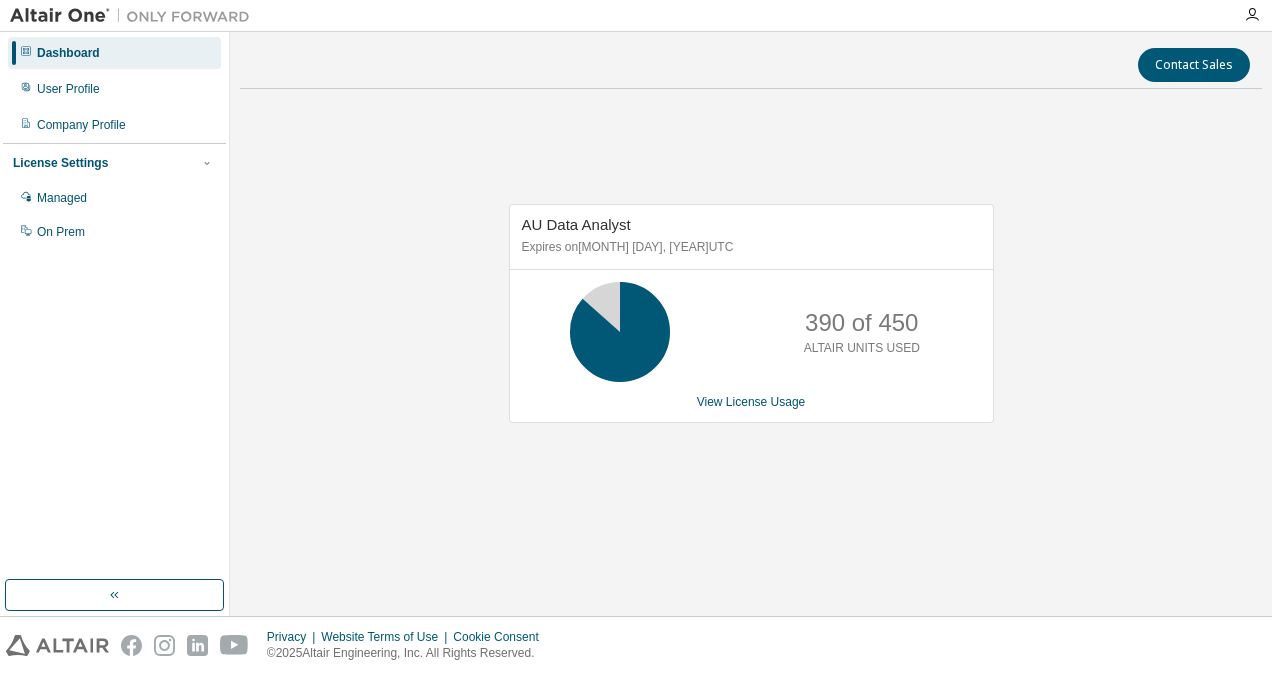 click on "Dashboard" at bounding box center (68, 53) 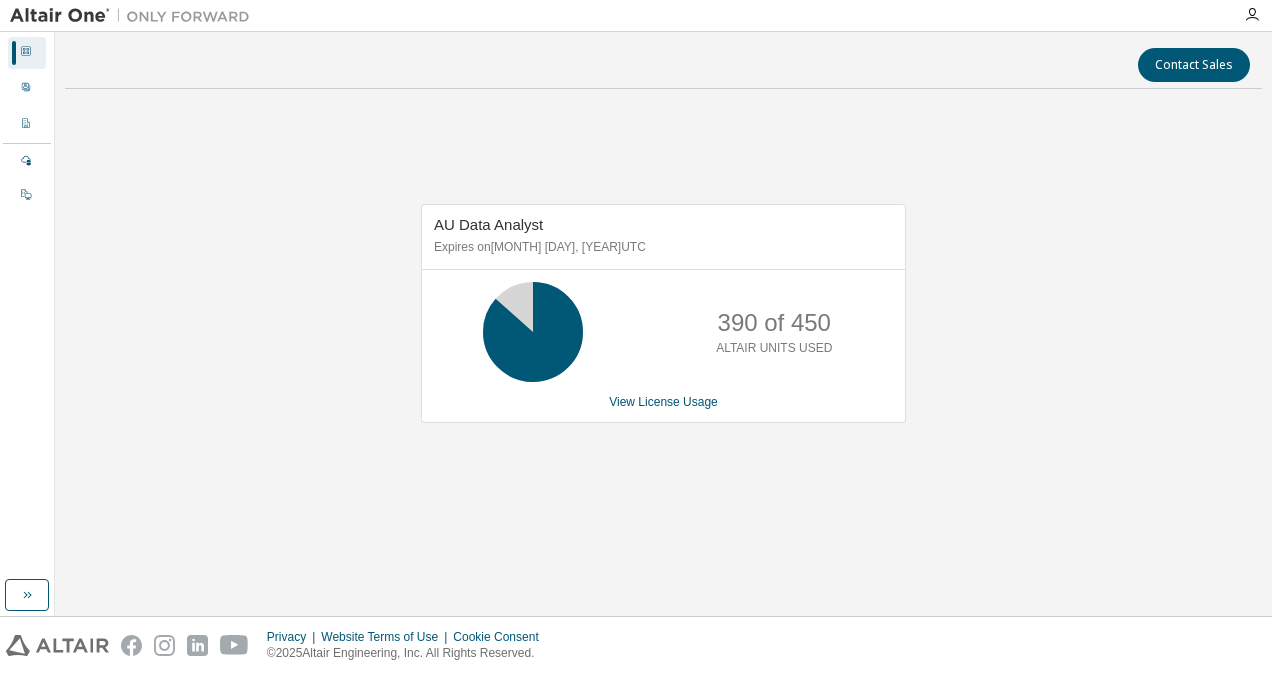 click on "Contact Sales AU Data Analyst Expires on  April 12, 2026  UTC  390 of 450 ALTAIR UNITS USED View License Usage" at bounding box center [663, 324] 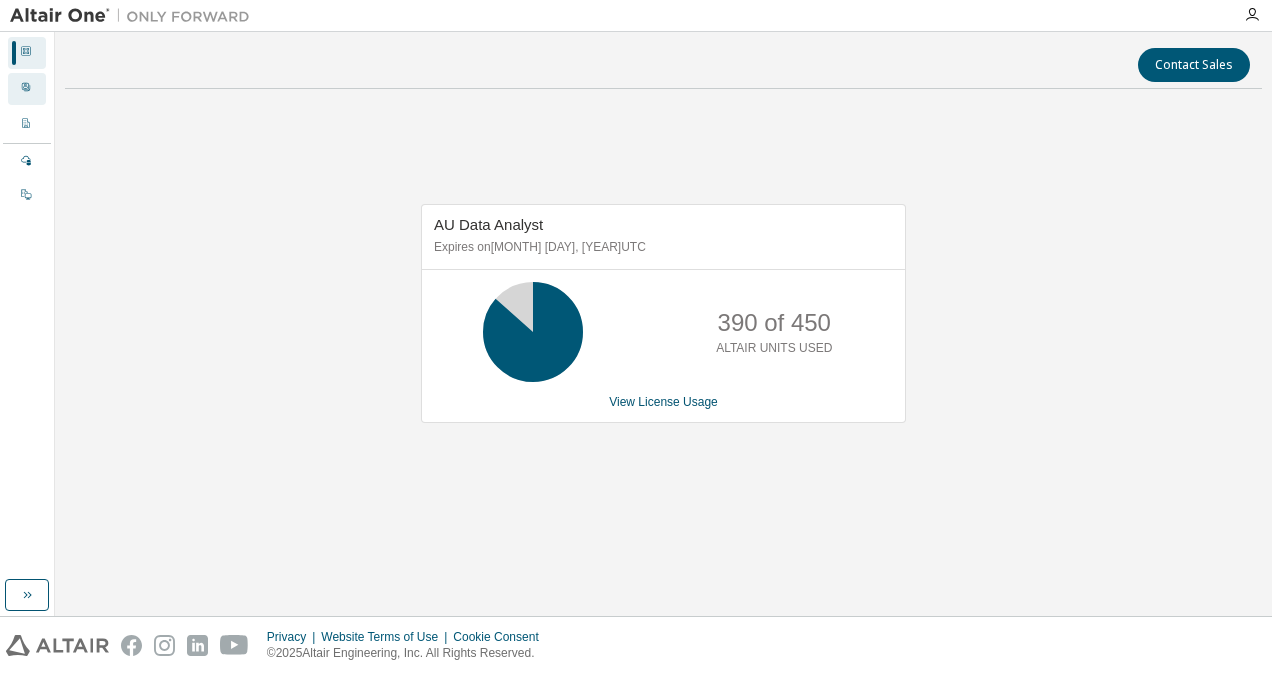 click 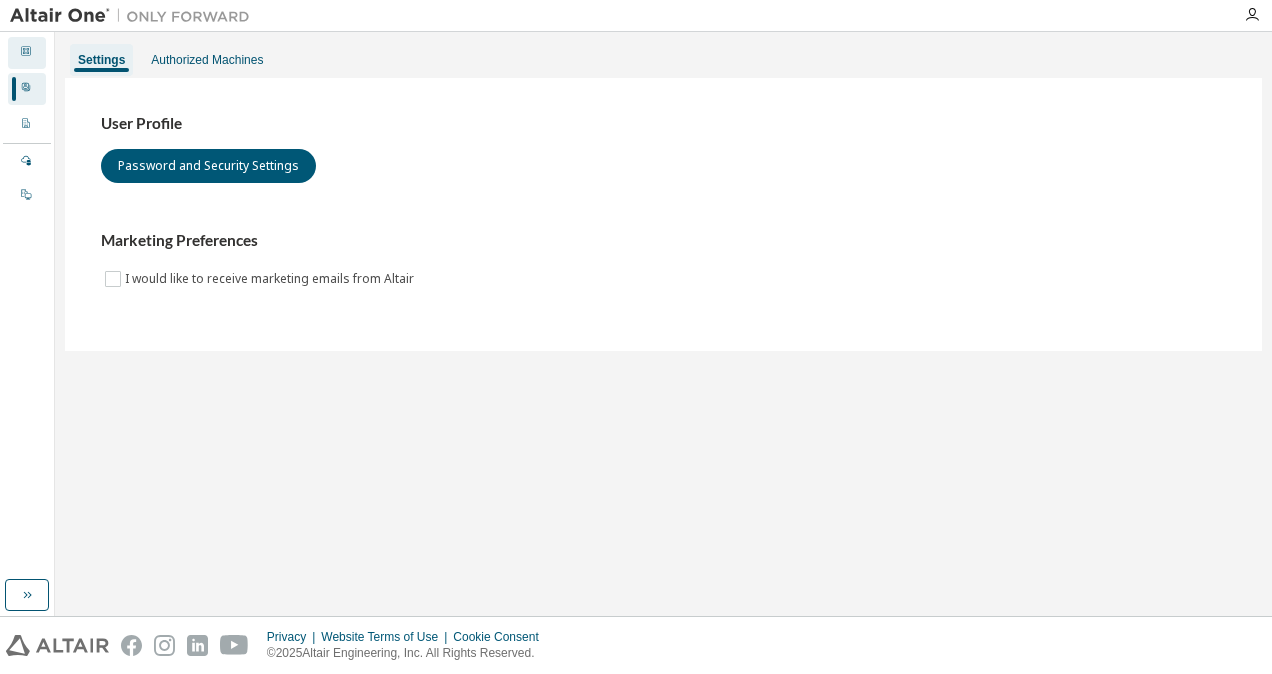 click on "Dashboard" at bounding box center (27, 53) 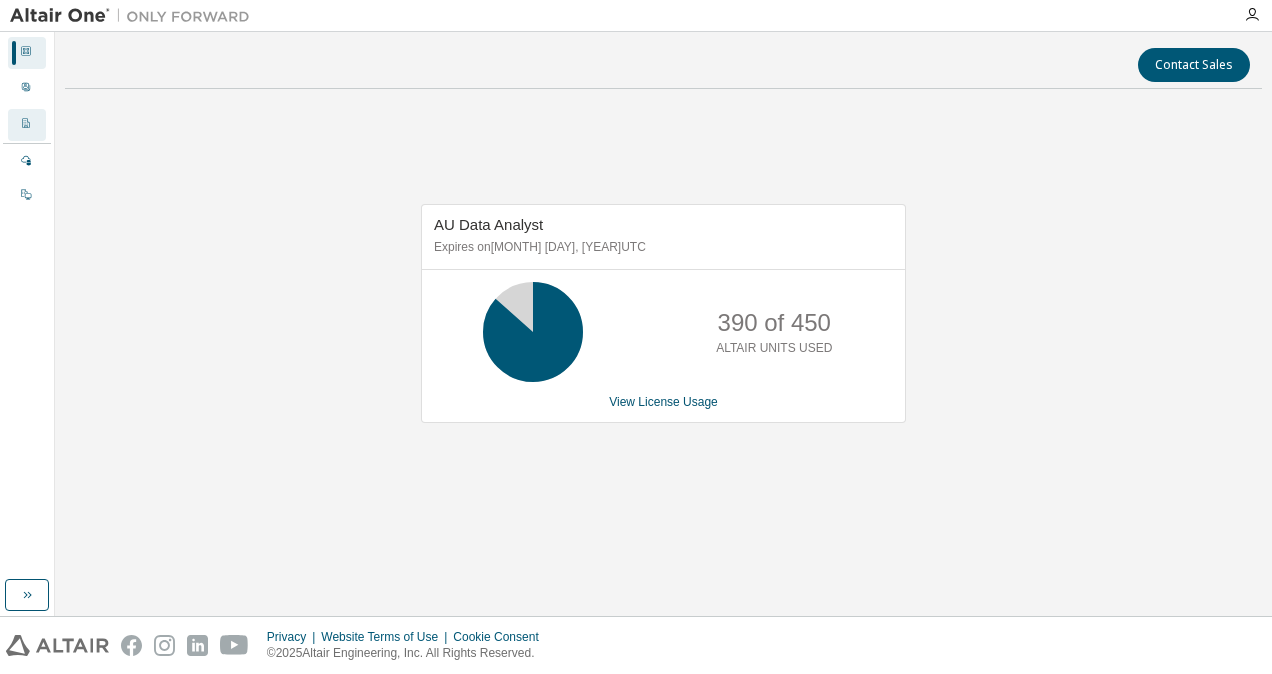 click at bounding box center (26, 125) 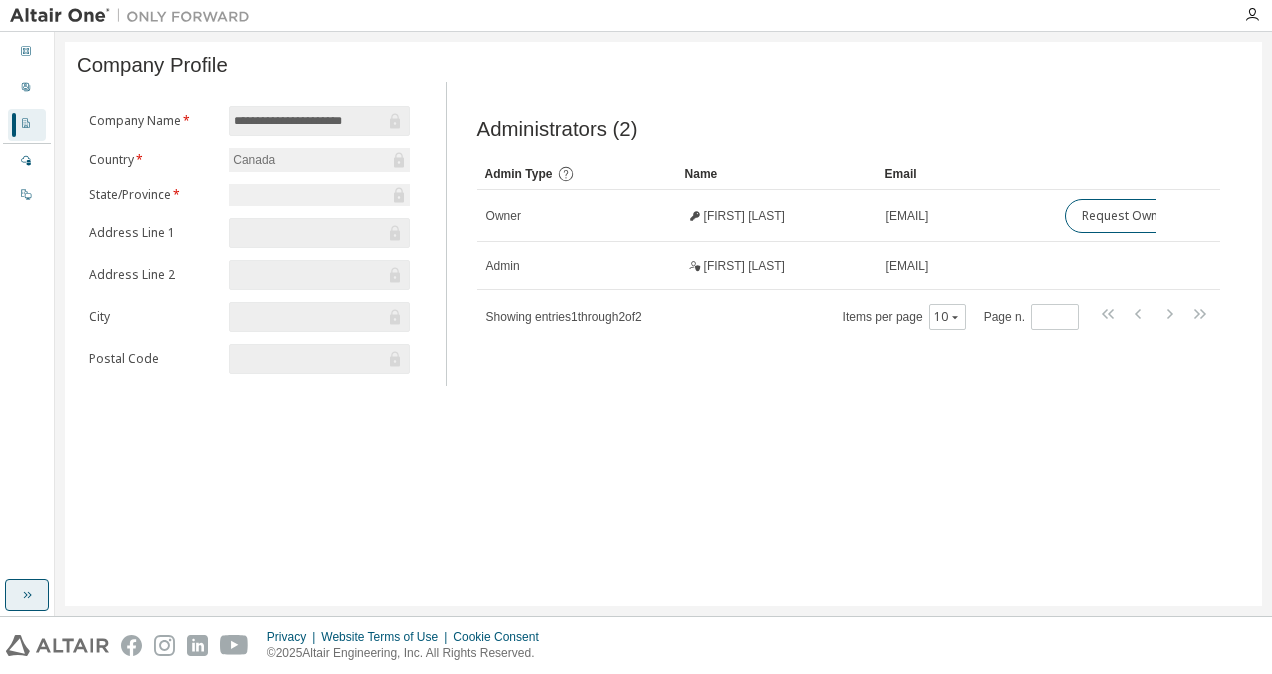 click 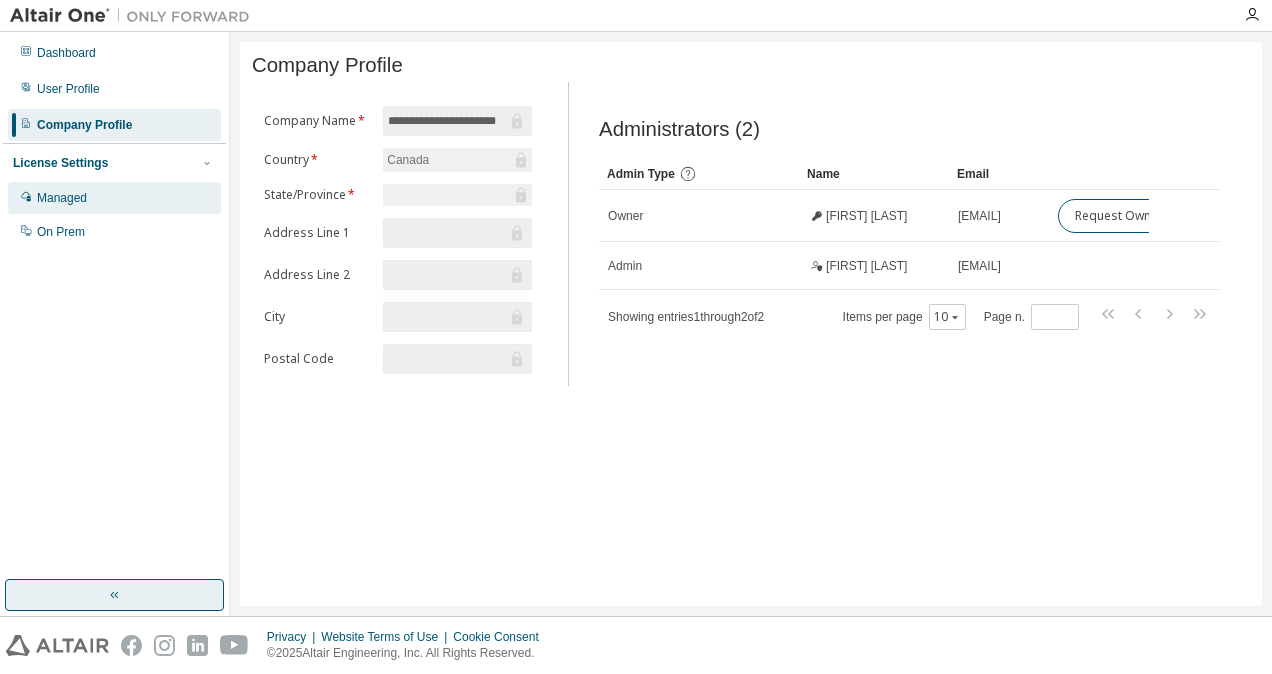 click on "Managed" at bounding box center [62, 198] 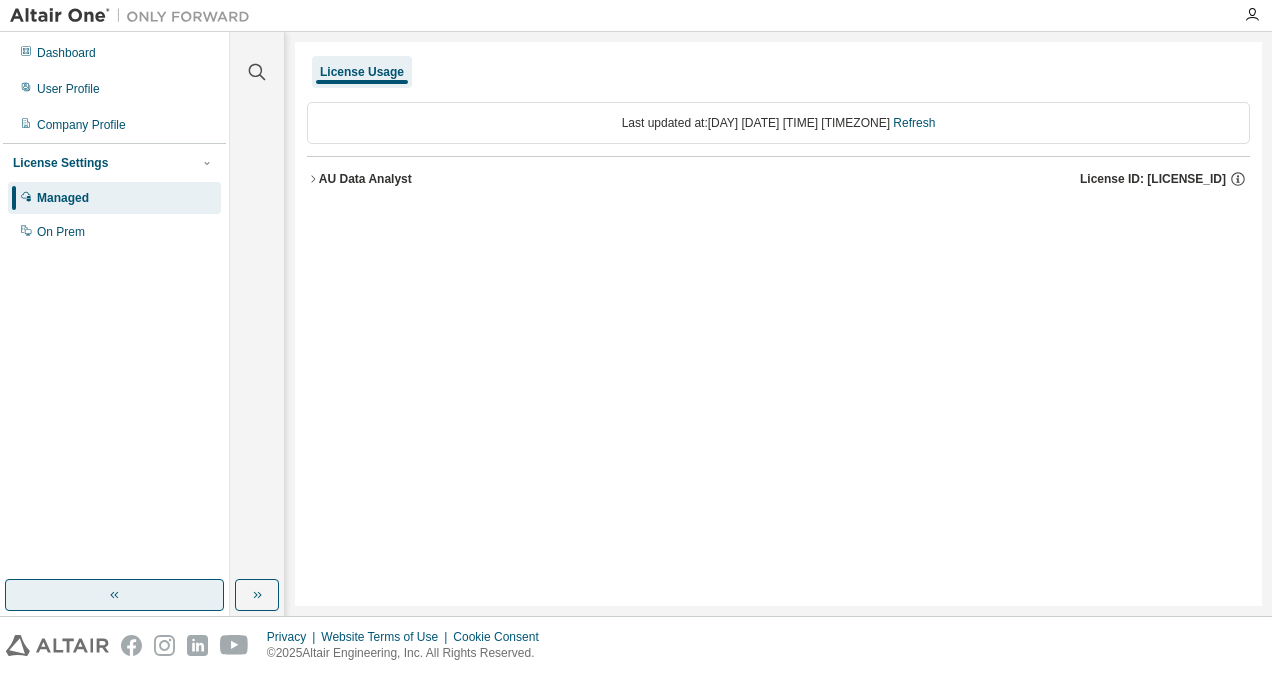 click on "AU Data Analyst" at bounding box center (365, 179) 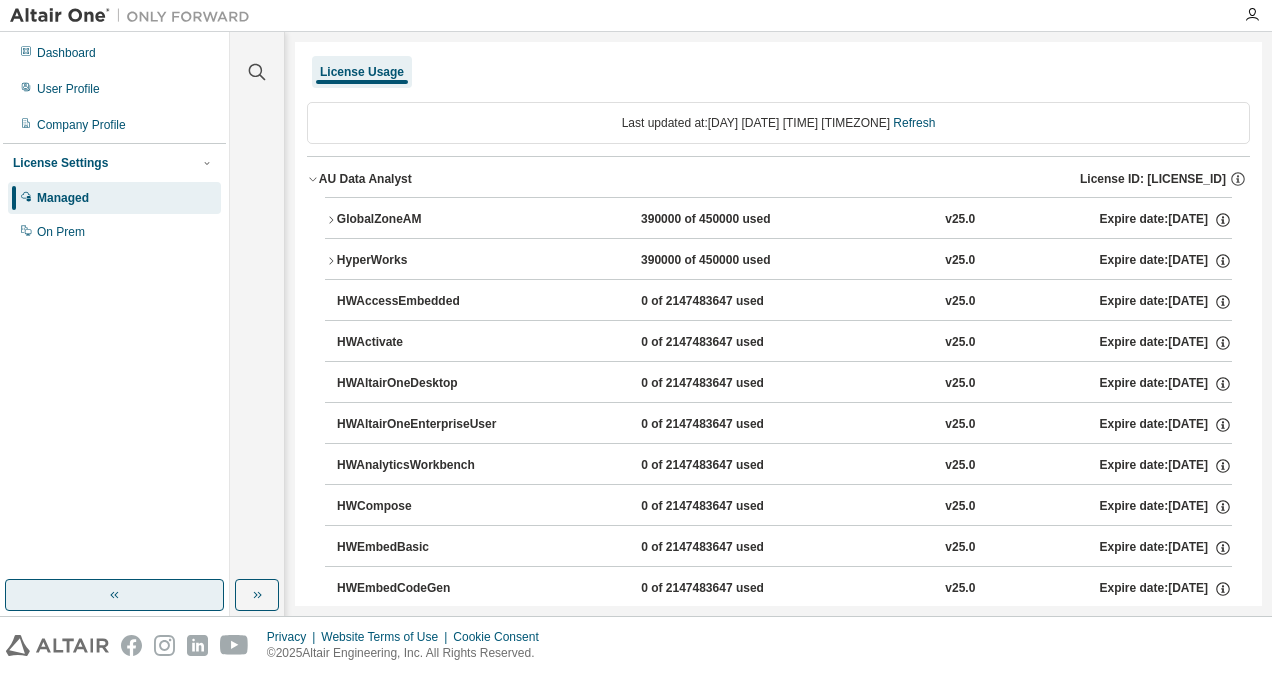 click on "AU Data Analyst" at bounding box center (365, 179) 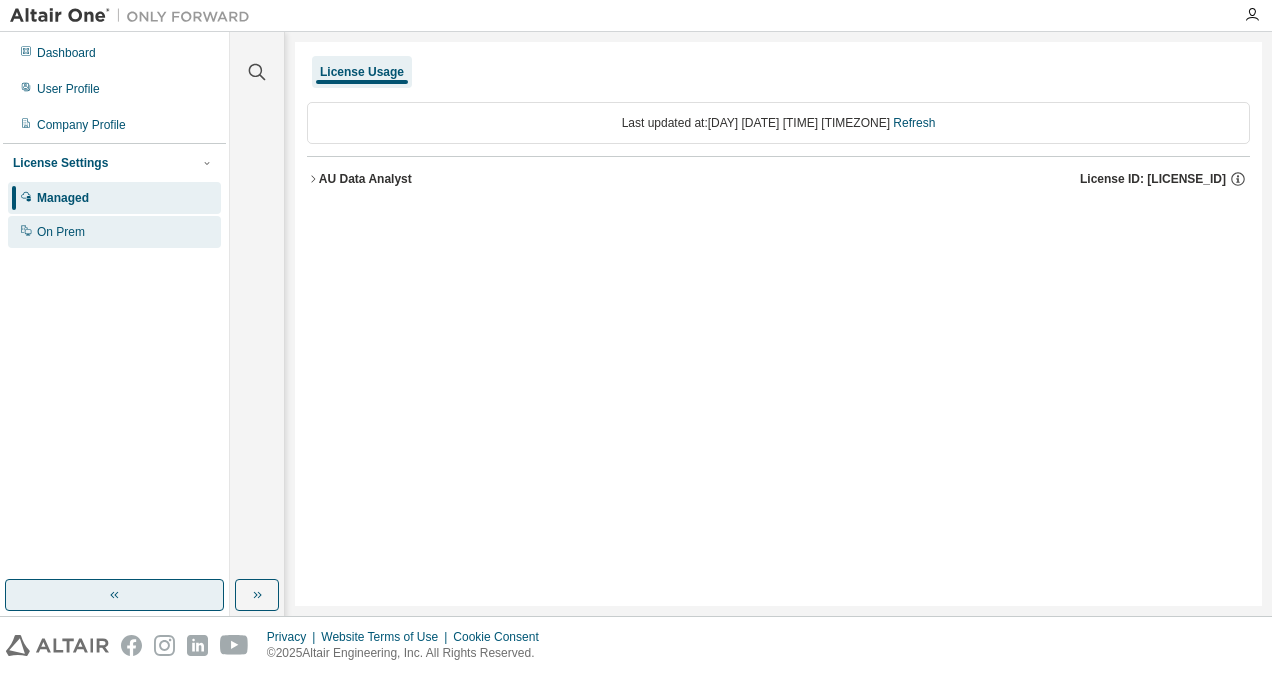 click on "On Prem" at bounding box center (61, 232) 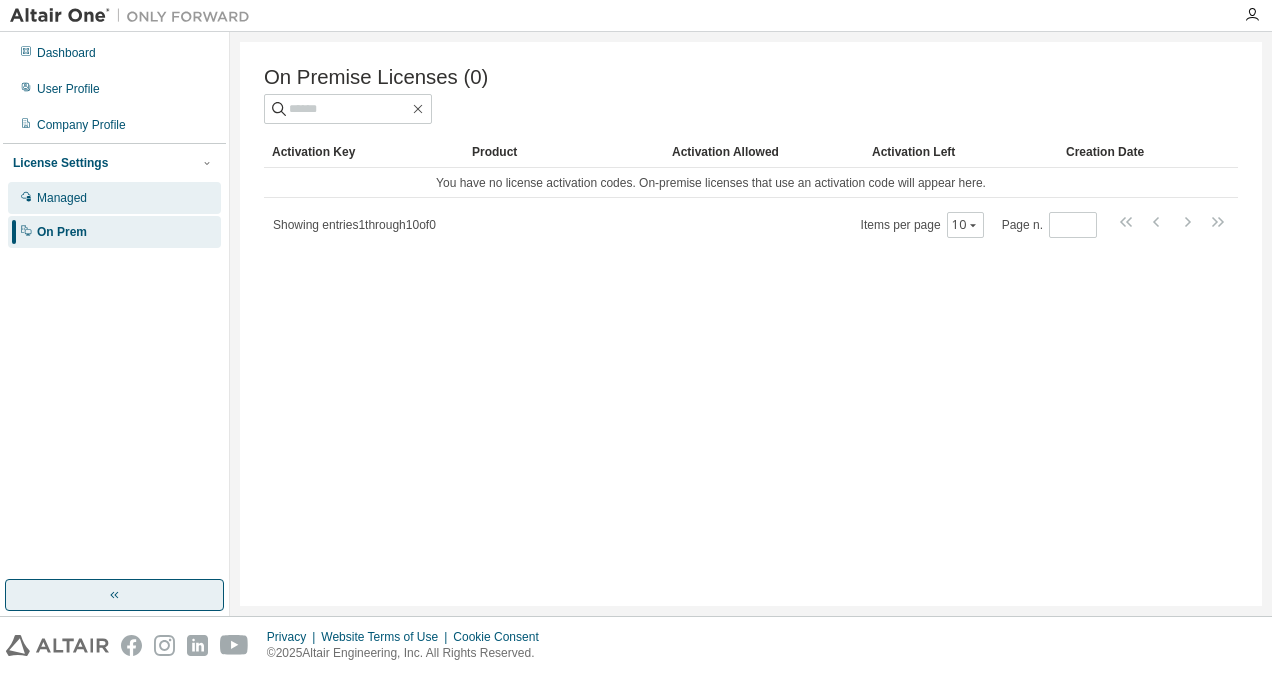 click on "Managed" at bounding box center [114, 198] 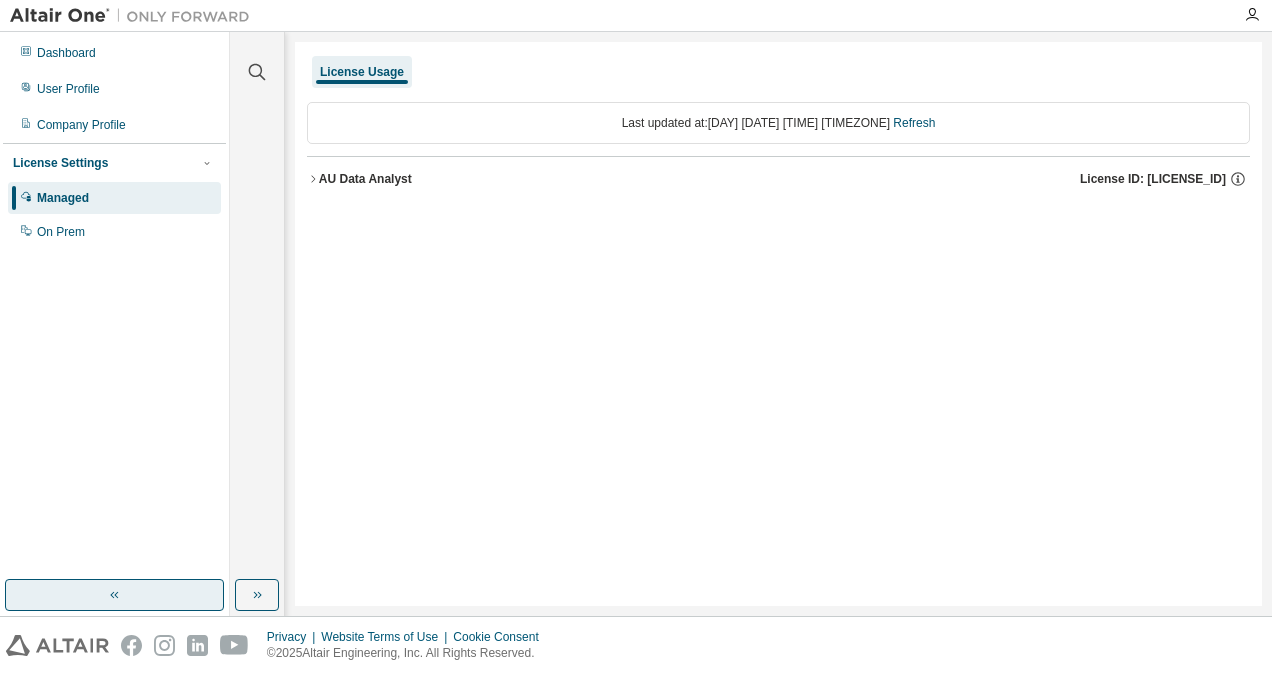 click on "License Usage" at bounding box center [362, 72] 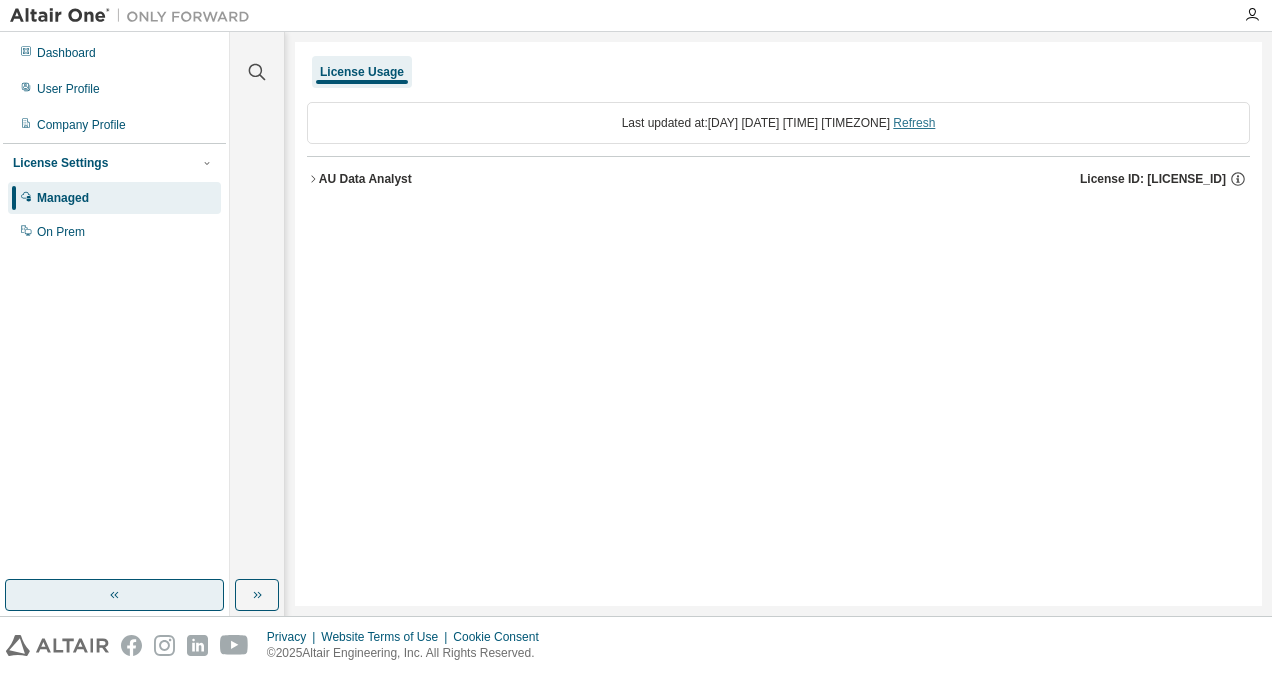 click on "Refresh" at bounding box center (914, 123) 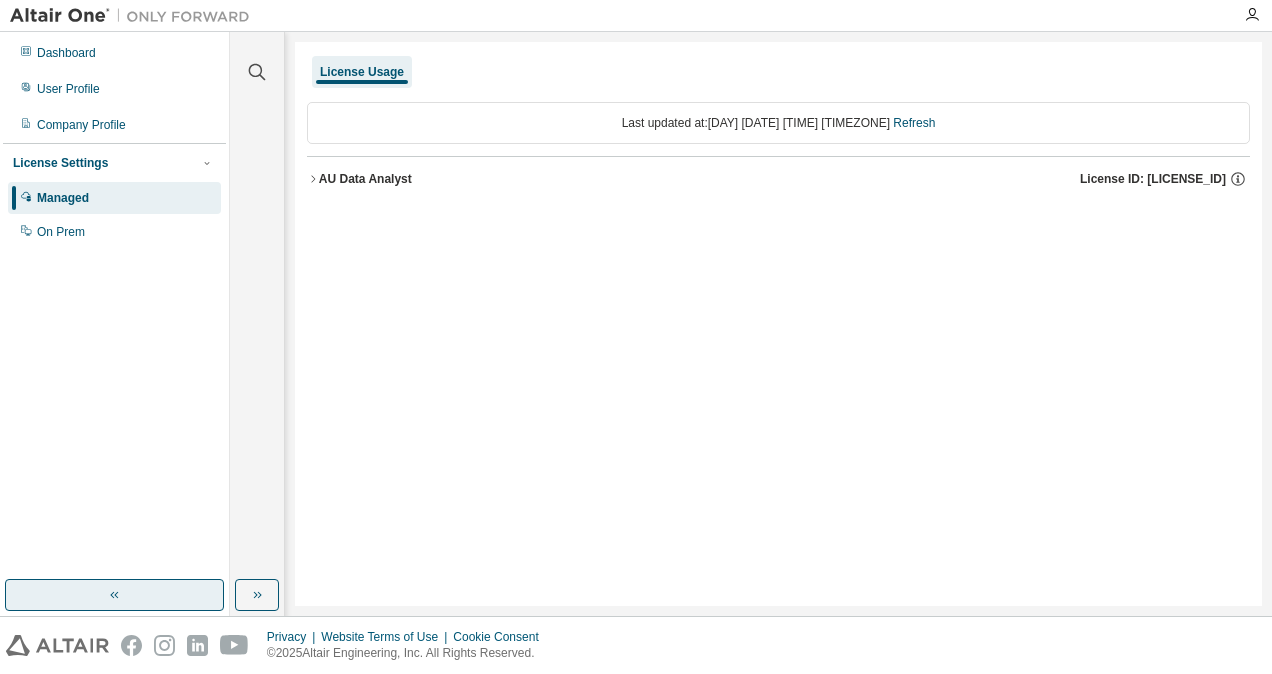 click on "AU Data Analyst License ID: 141341" at bounding box center [778, 179] 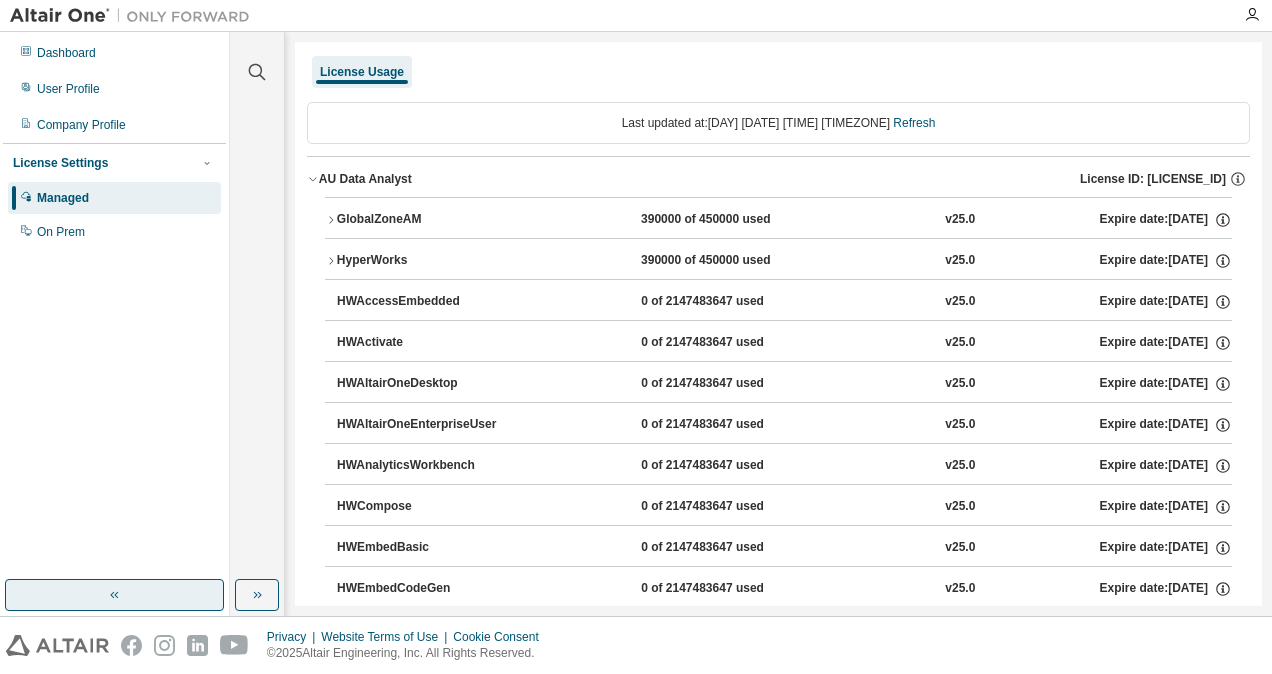 click on "AU Data Analyst License ID: 141341" at bounding box center (778, 179) 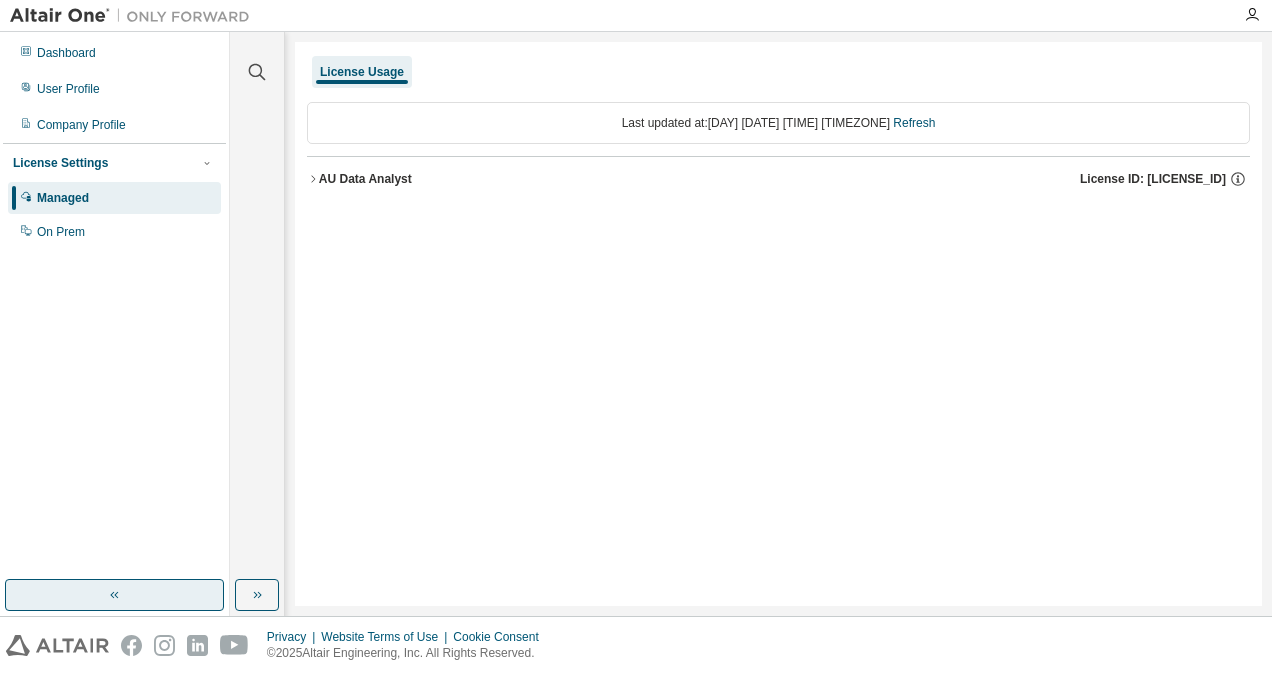 click on "License Settings" at bounding box center (60, 163) 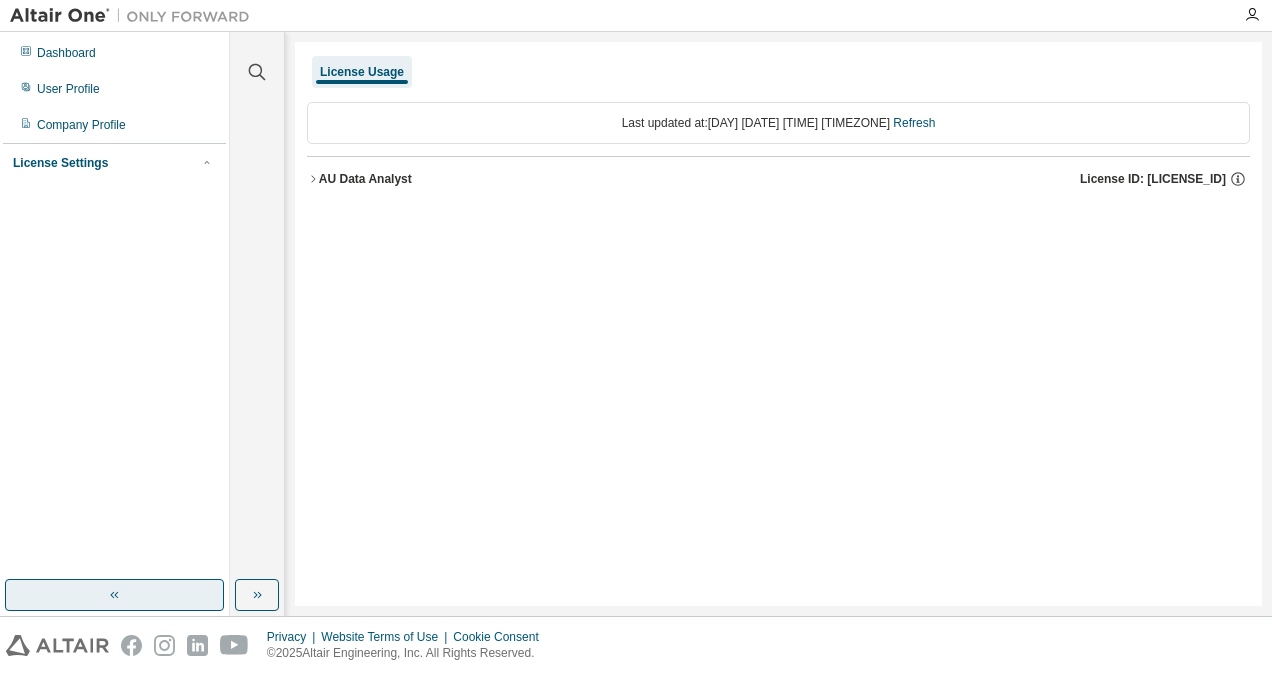 click on "License Settings" at bounding box center (60, 163) 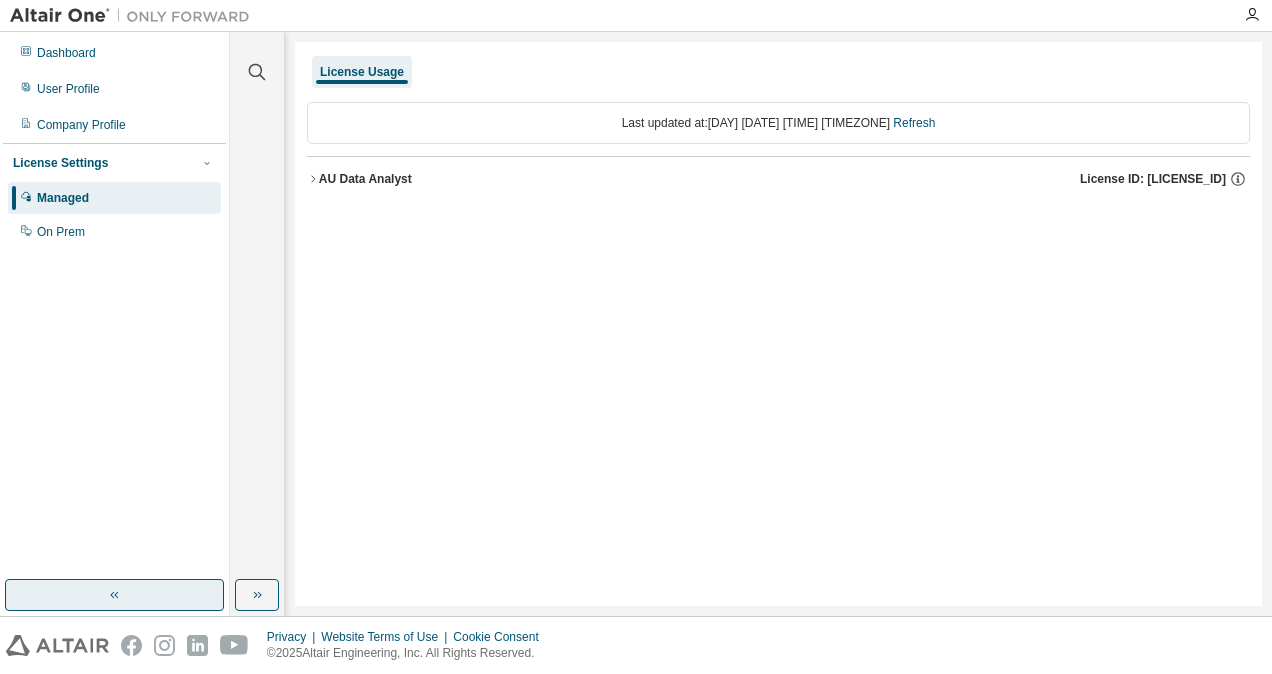click on "Managed" at bounding box center (63, 198) 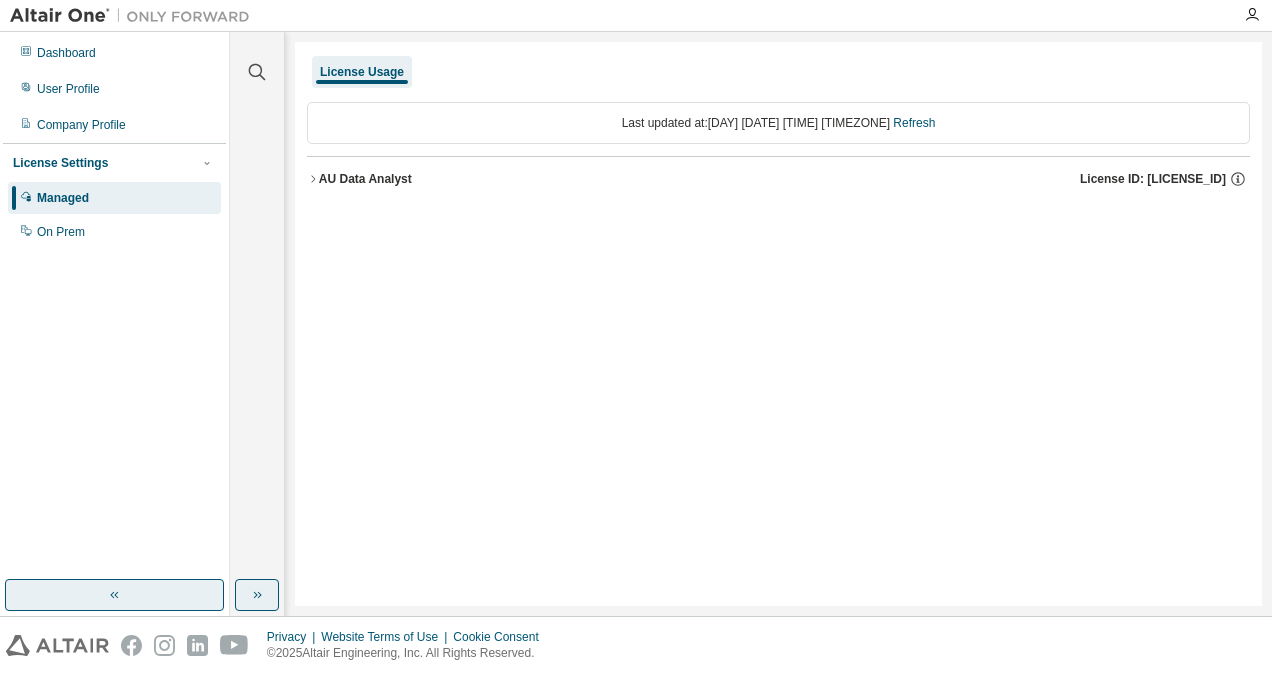 click 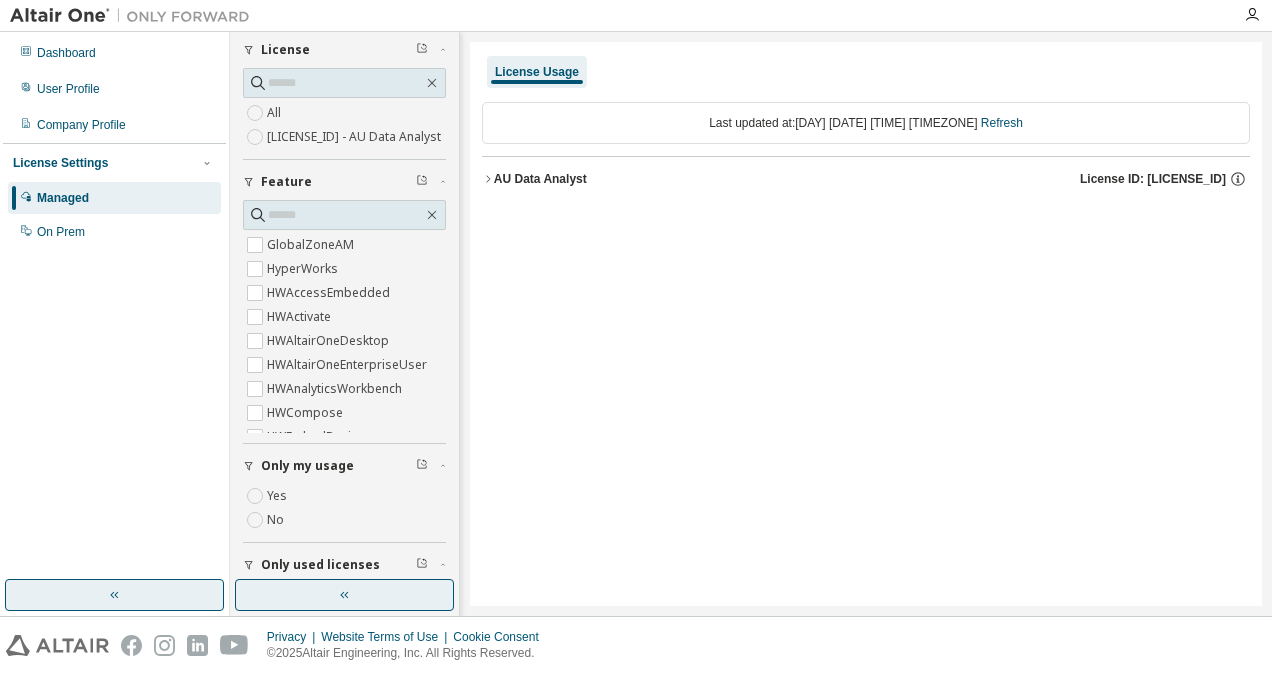 scroll, scrollTop: 0, scrollLeft: 0, axis: both 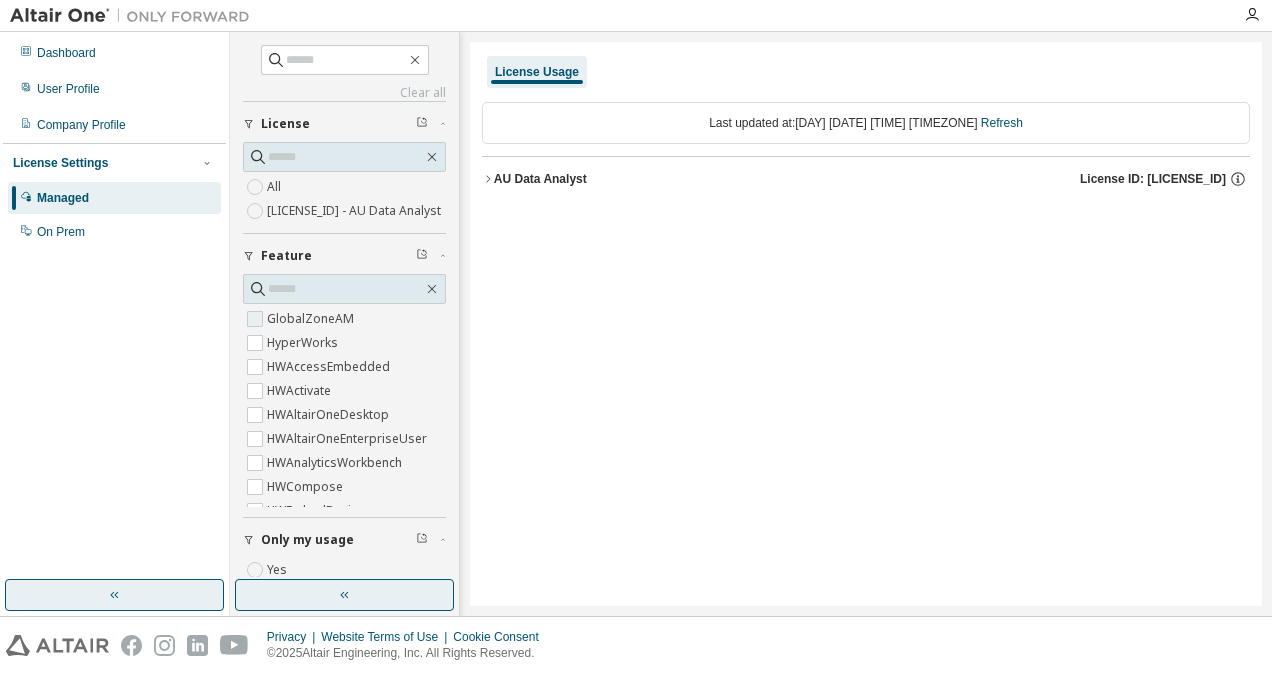 click on "GlobalZoneAM" at bounding box center [312, 319] 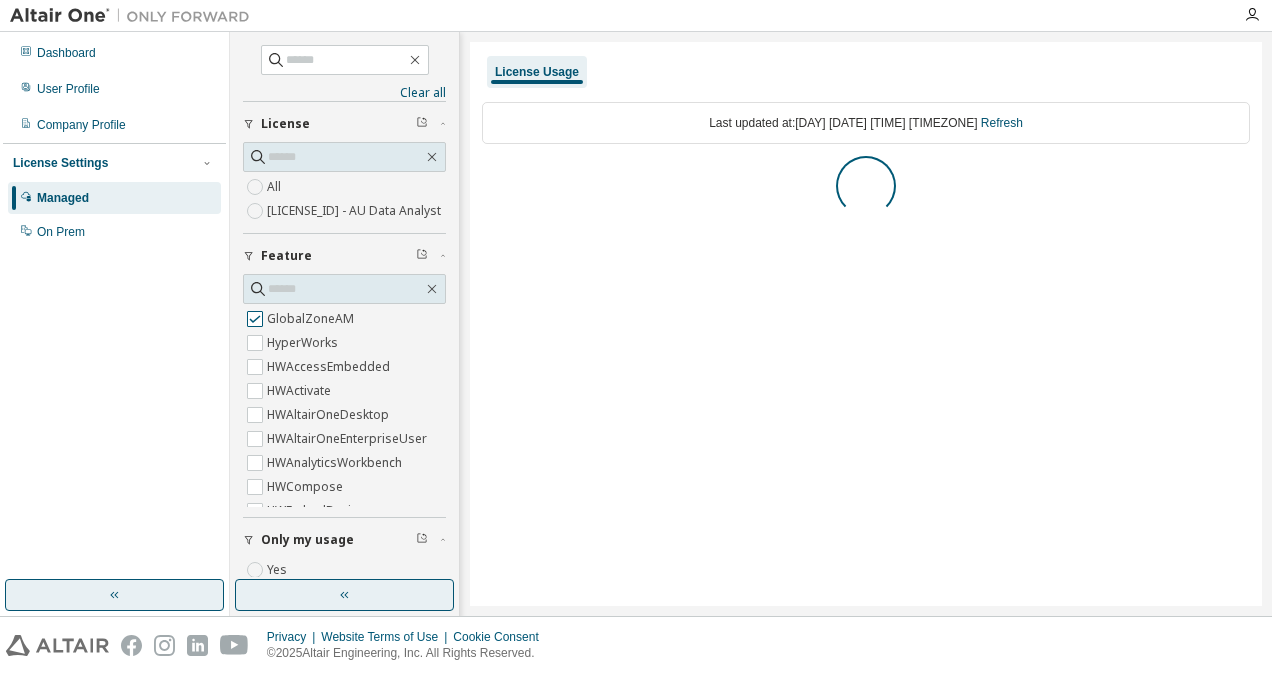 click on "GlobalZoneAM" at bounding box center [312, 319] 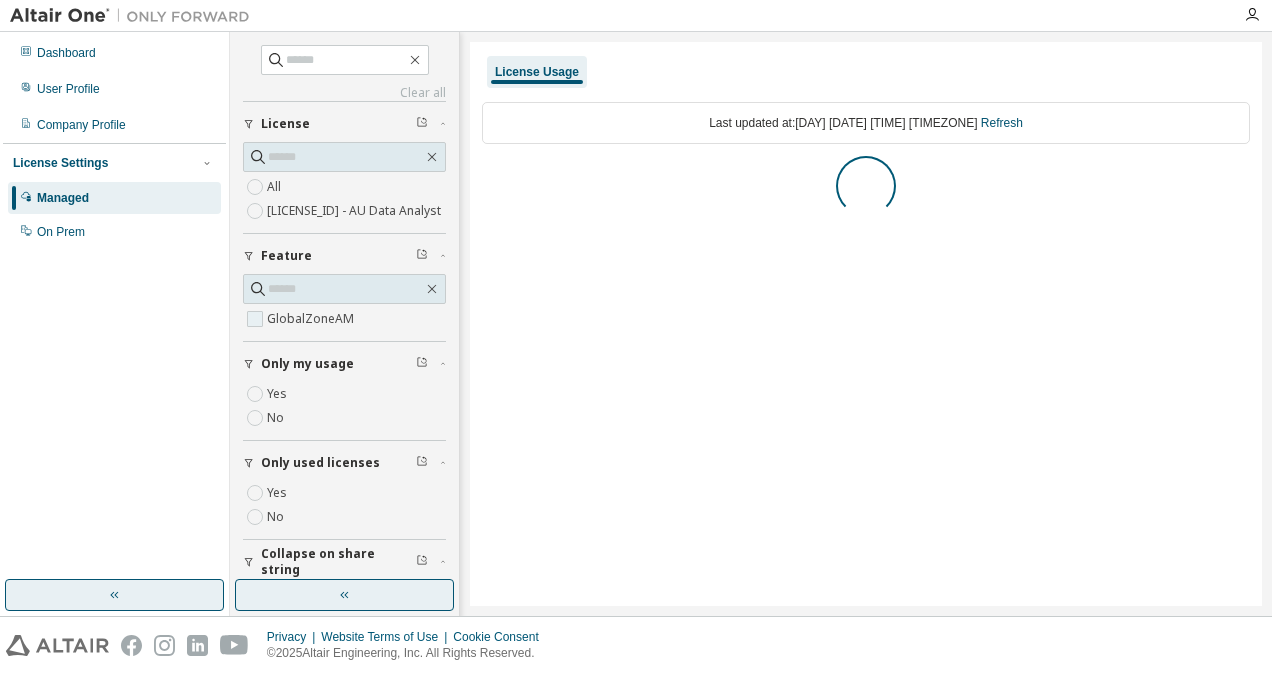 click on "GlobalZoneAM" at bounding box center [312, 319] 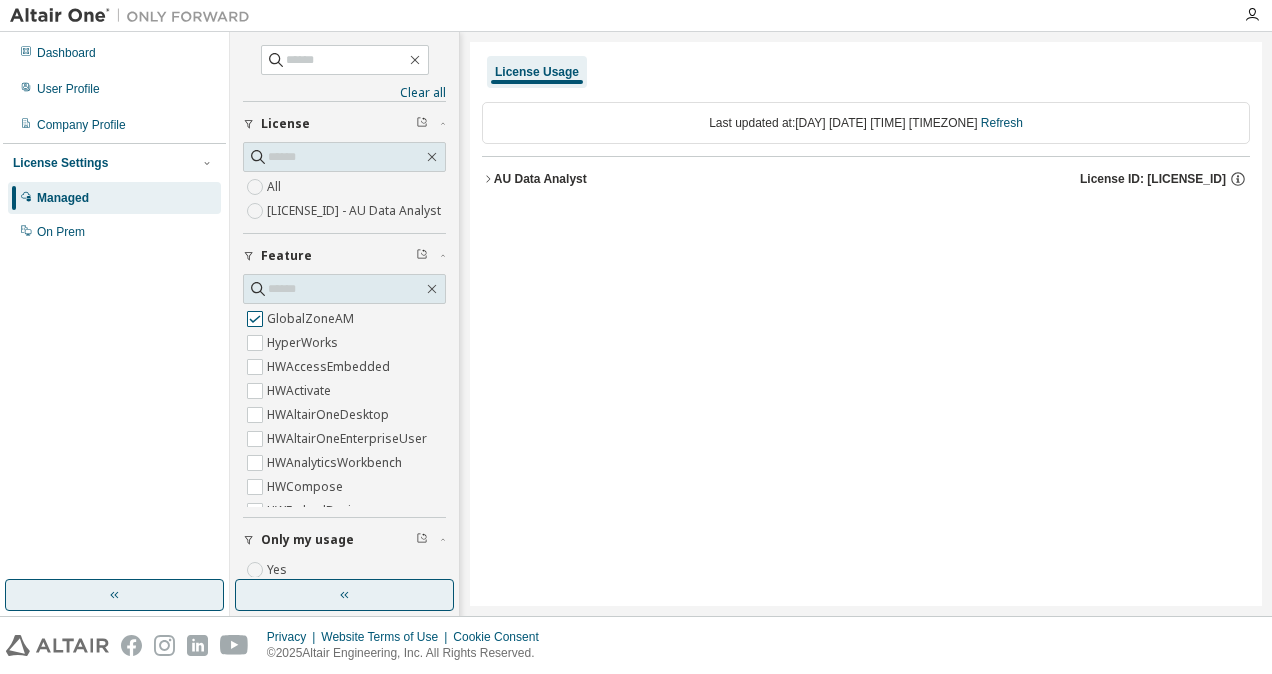 click on "GlobalZoneAM" at bounding box center [312, 319] 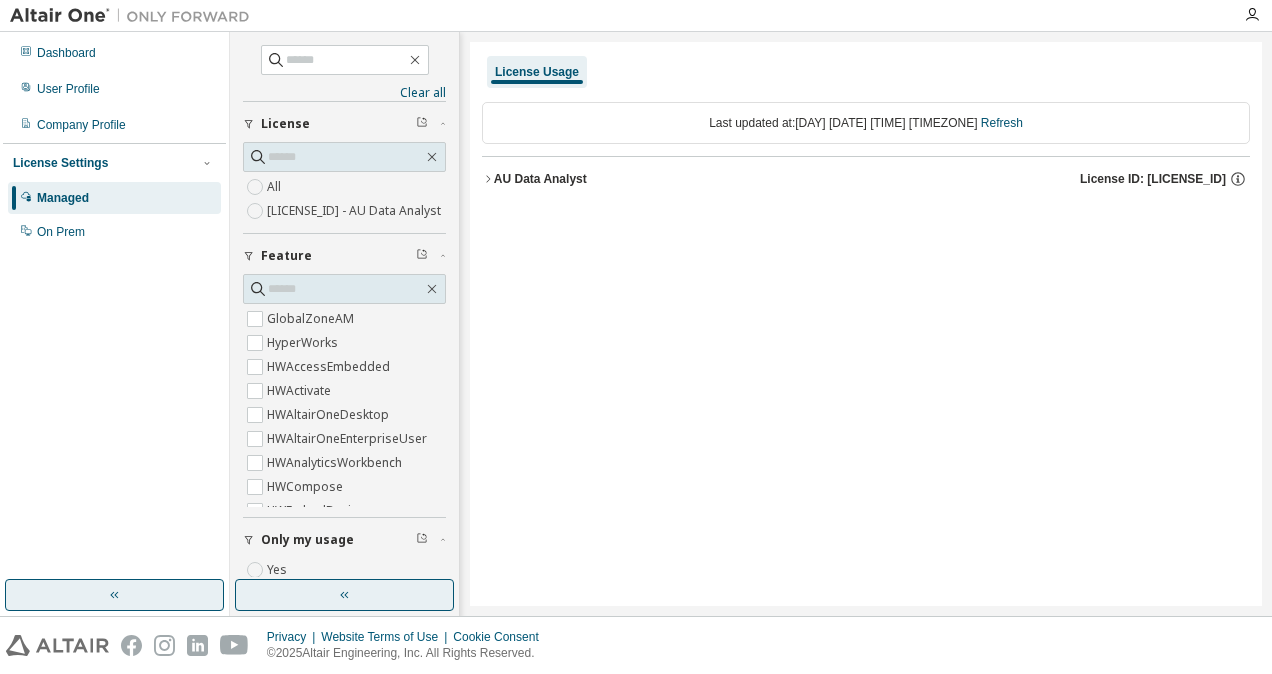 click on "AU Data Analyst License ID: 141341" at bounding box center [866, 179] 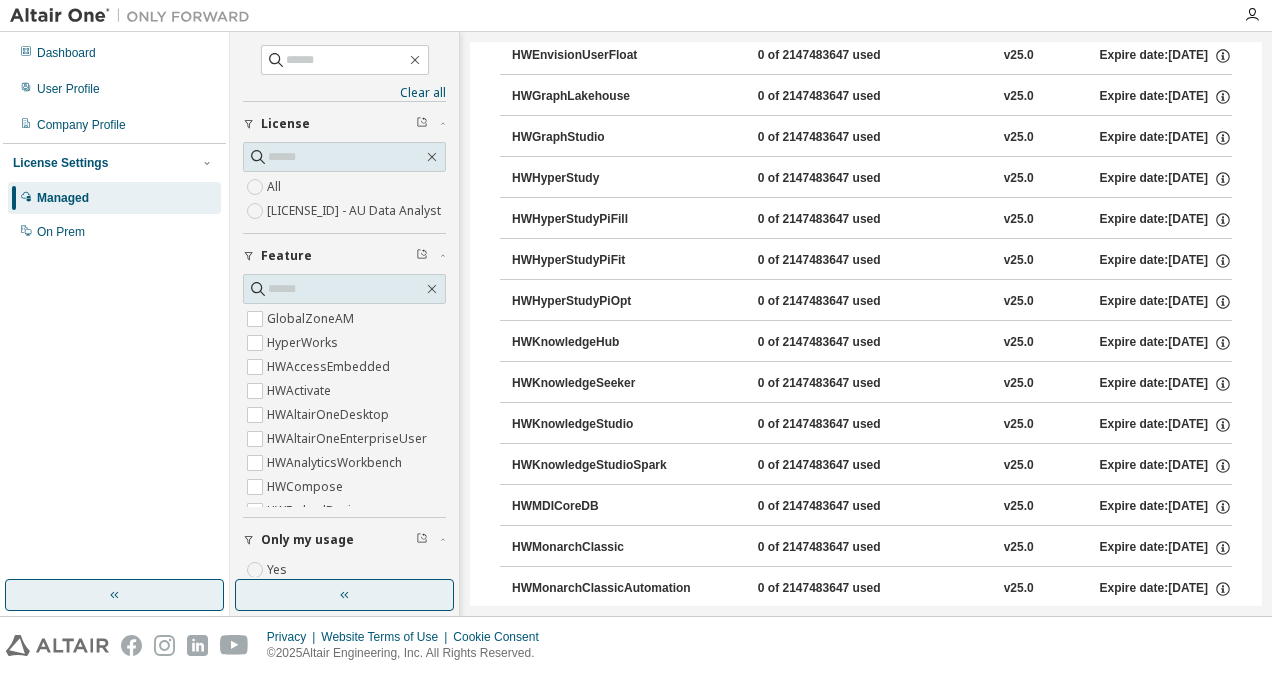 scroll, scrollTop: 0, scrollLeft: 0, axis: both 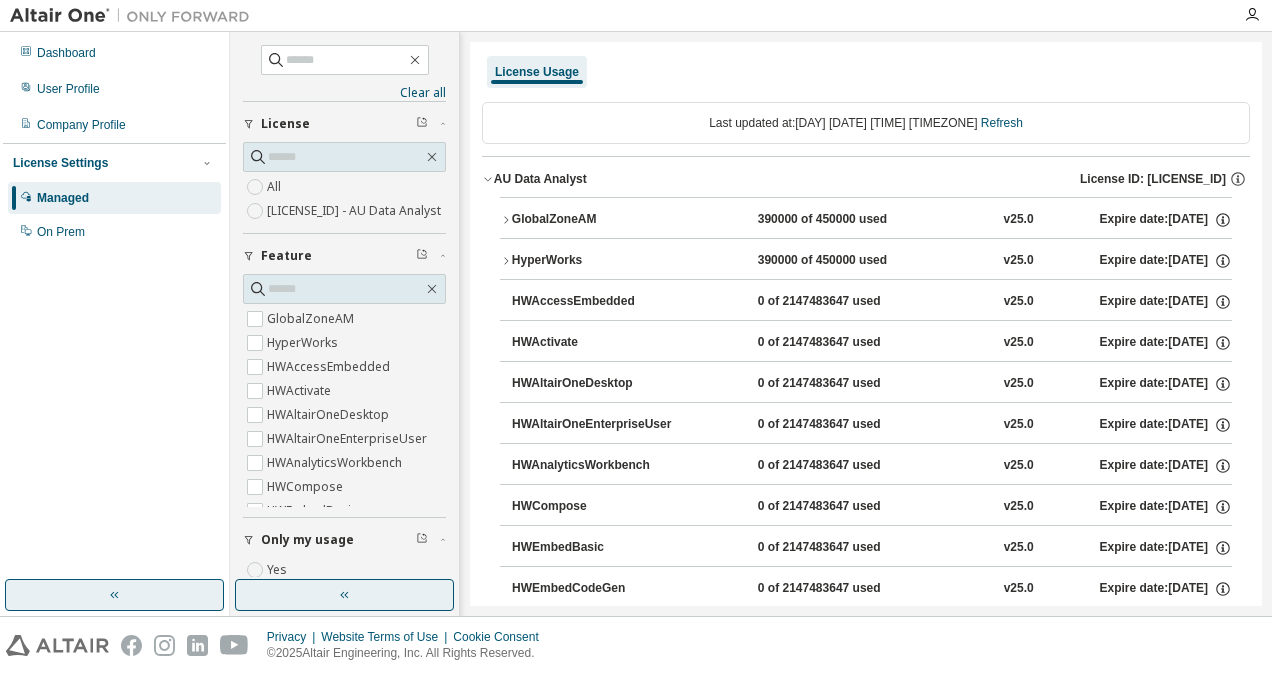 click on "GlobalZoneAM" at bounding box center [602, 220] 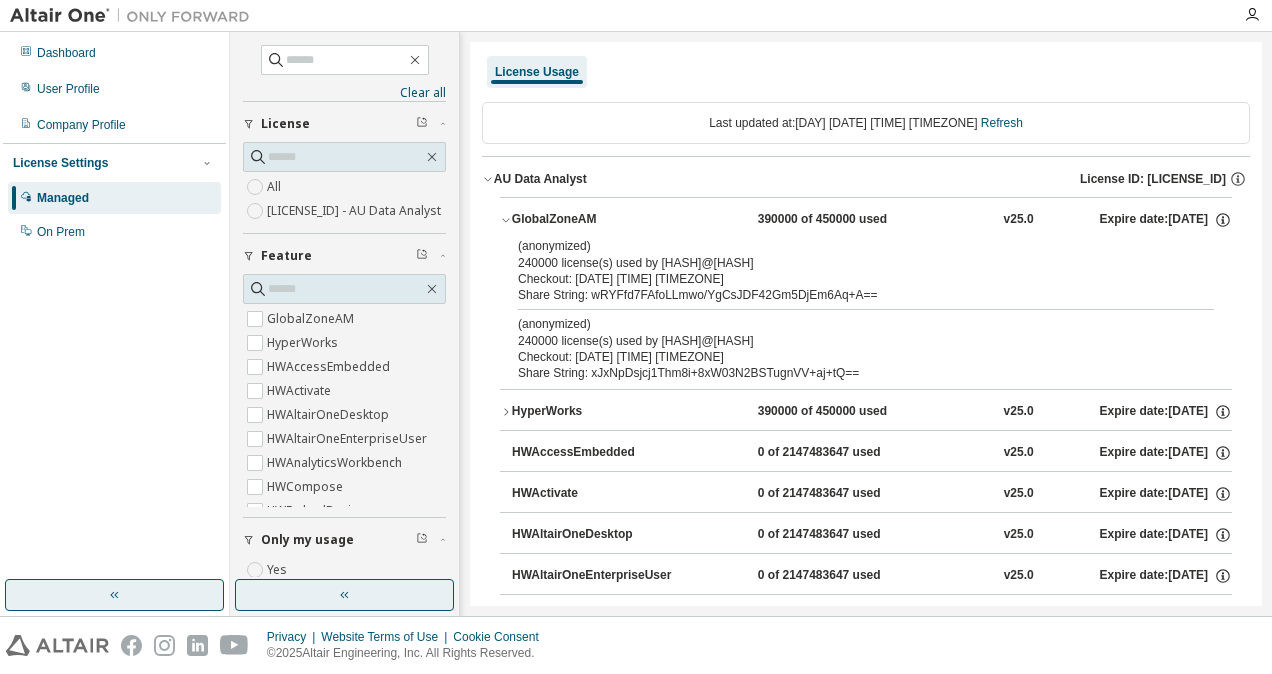 click on "HyperWorks" at bounding box center (602, 412) 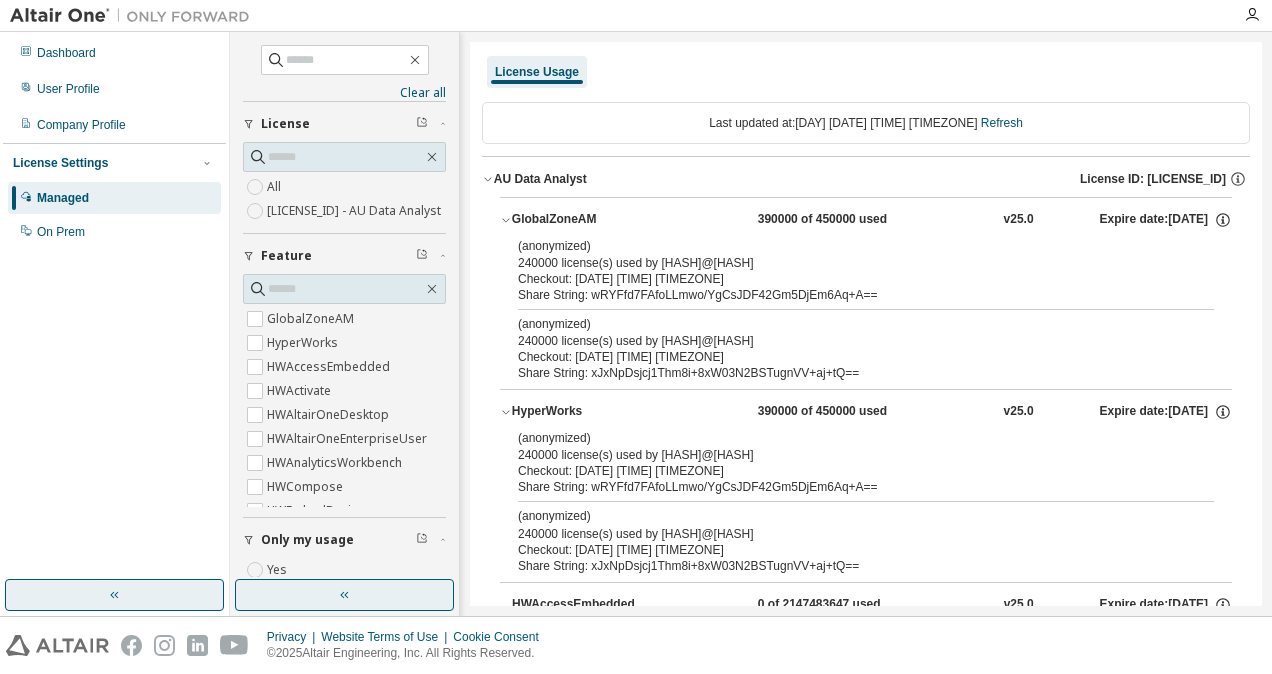 click on "HyperWorks" at bounding box center [602, 412] 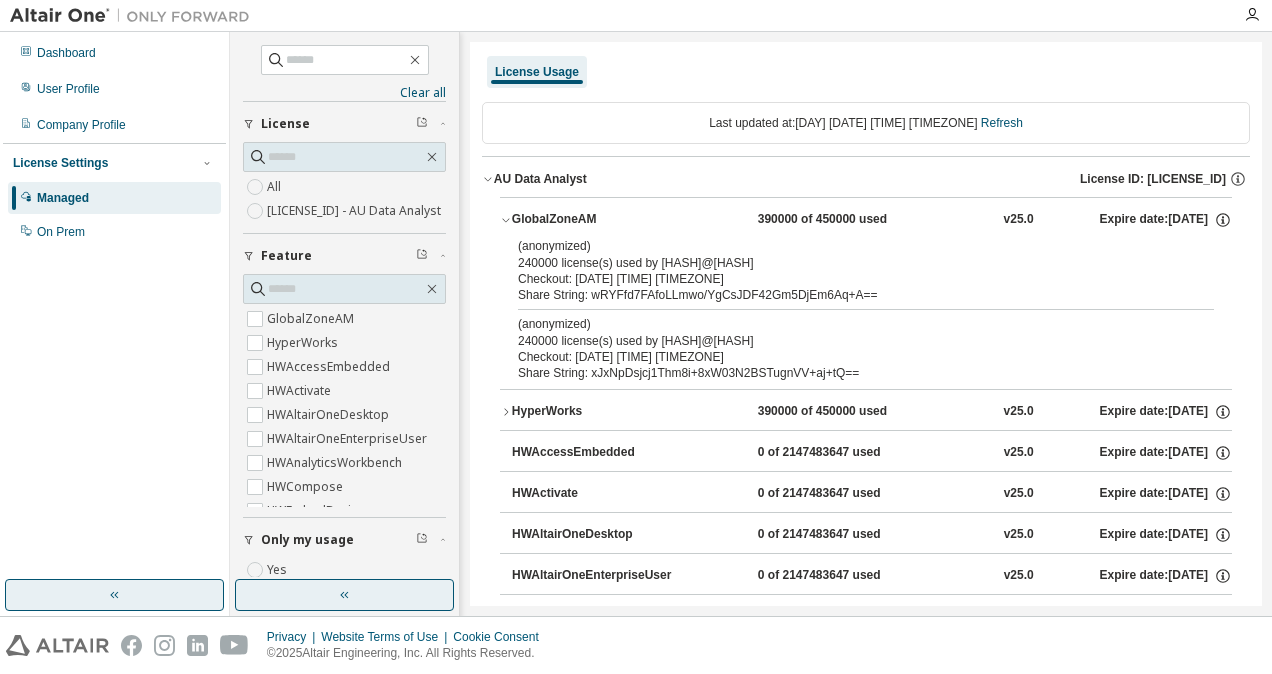click on "GlobalZoneAM" at bounding box center [602, 220] 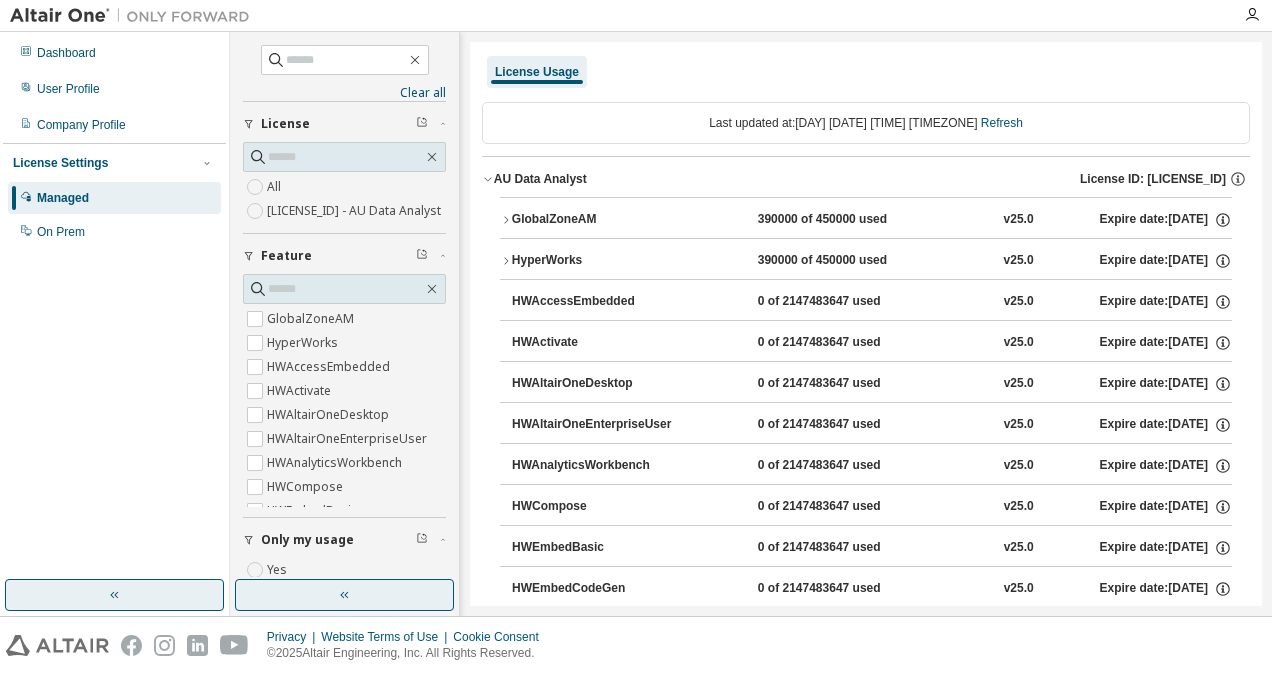 click at bounding box center [135, 16] 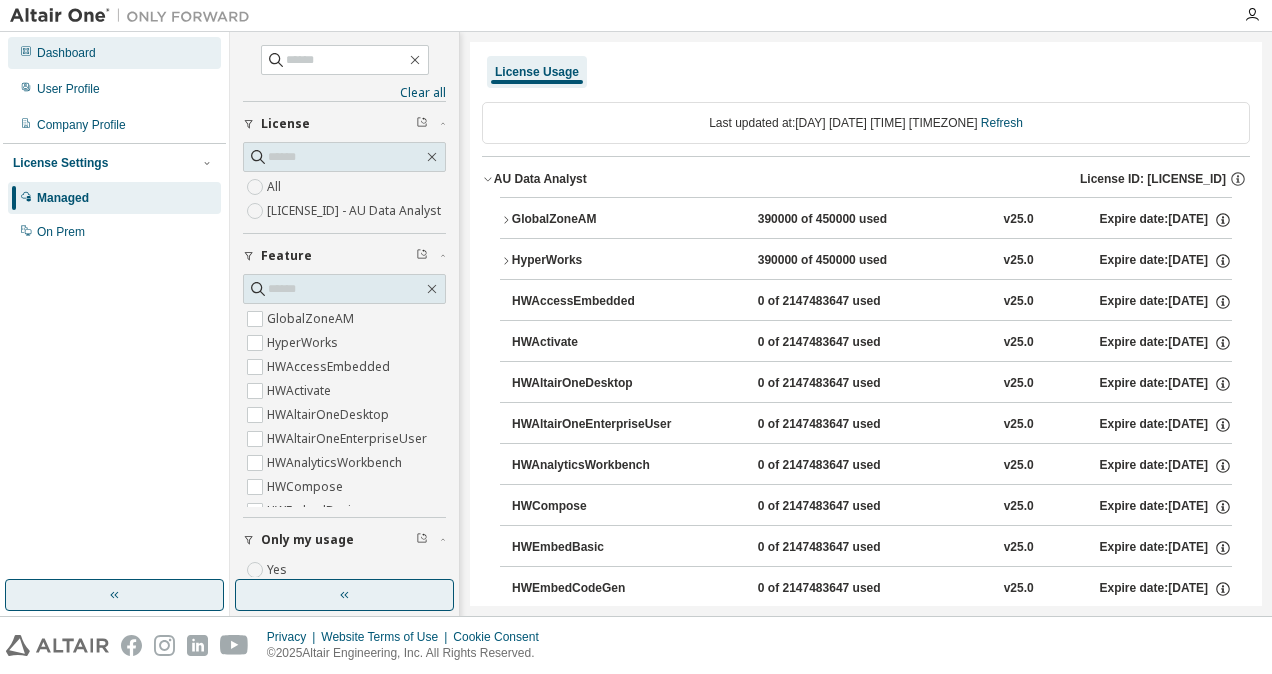click on "Dashboard" at bounding box center [114, 53] 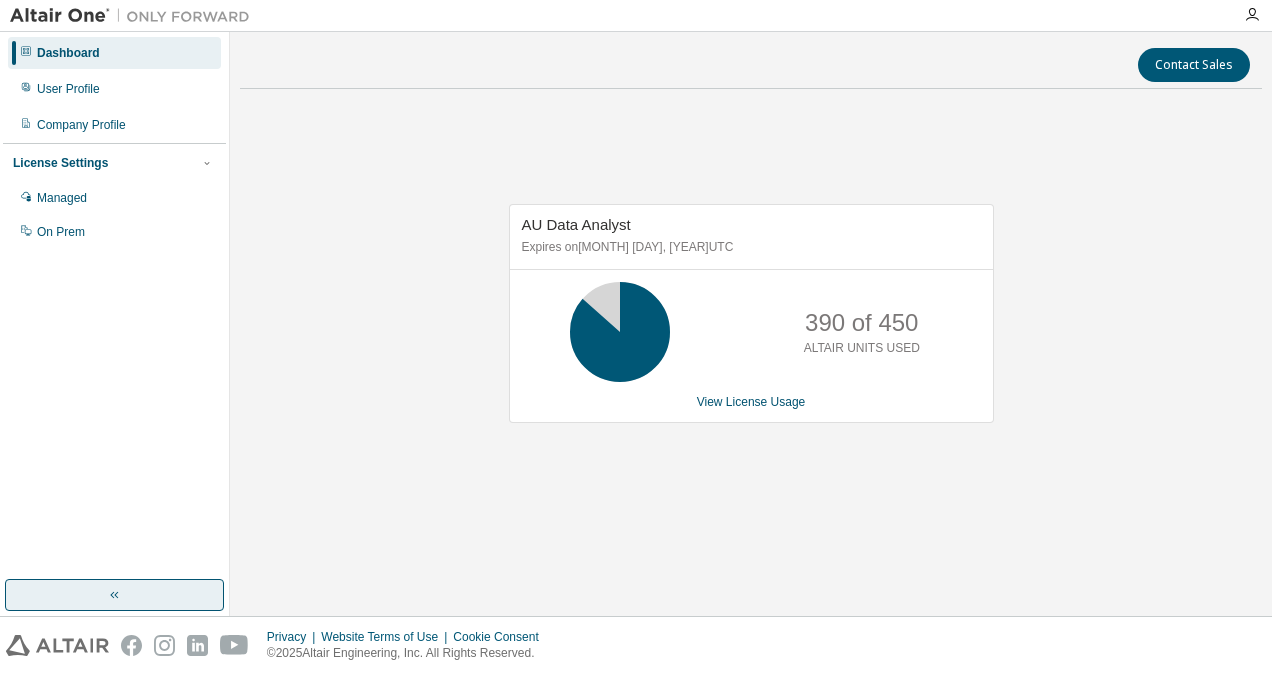 click 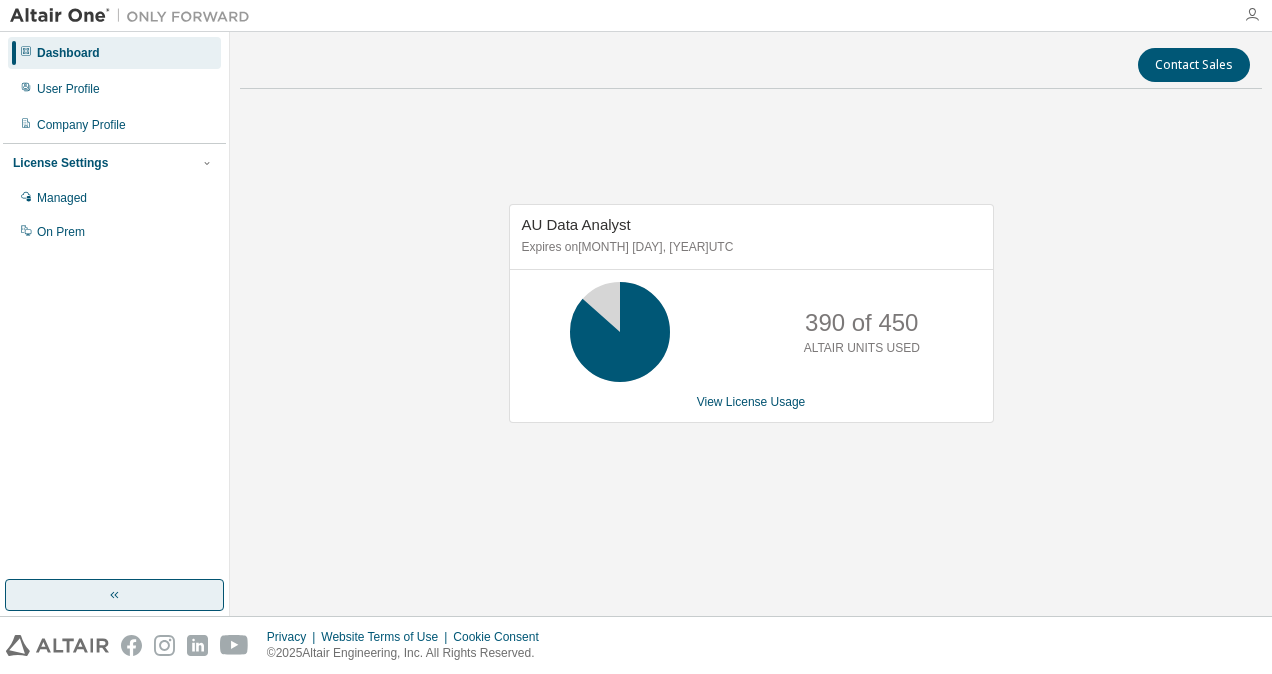 click at bounding box center (1252, 15) 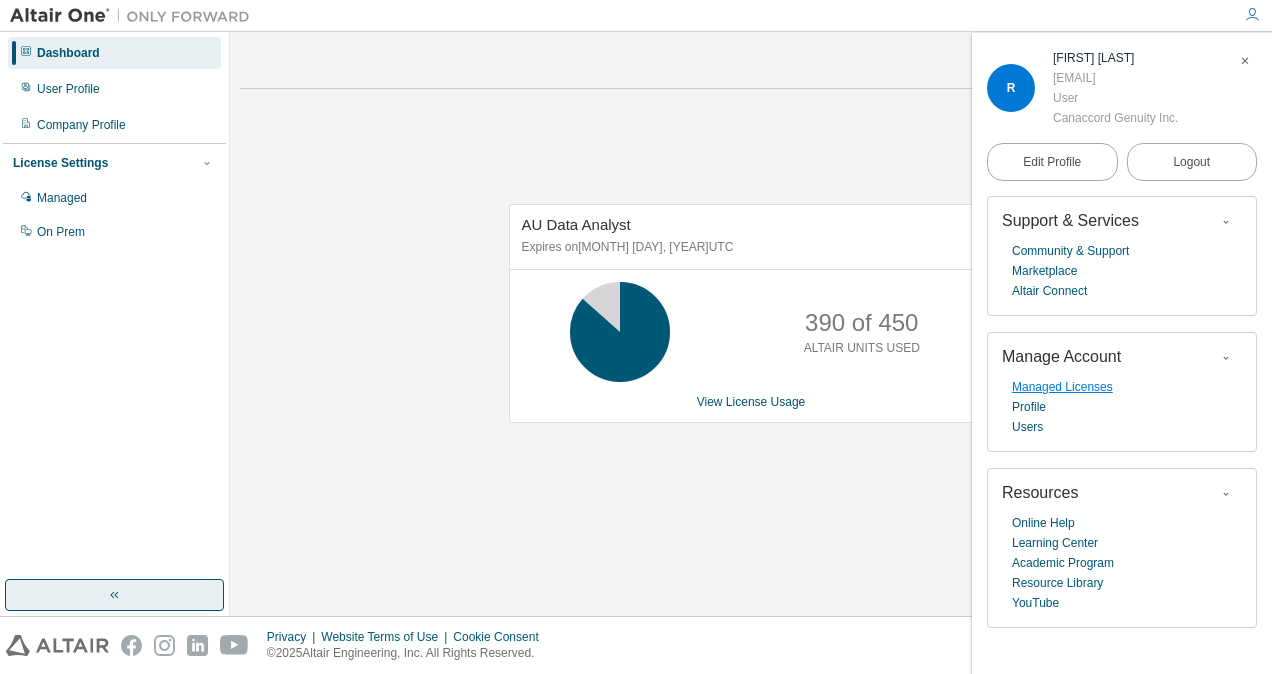 click on "Managed Licenses" at bounding box center [1062, 387] 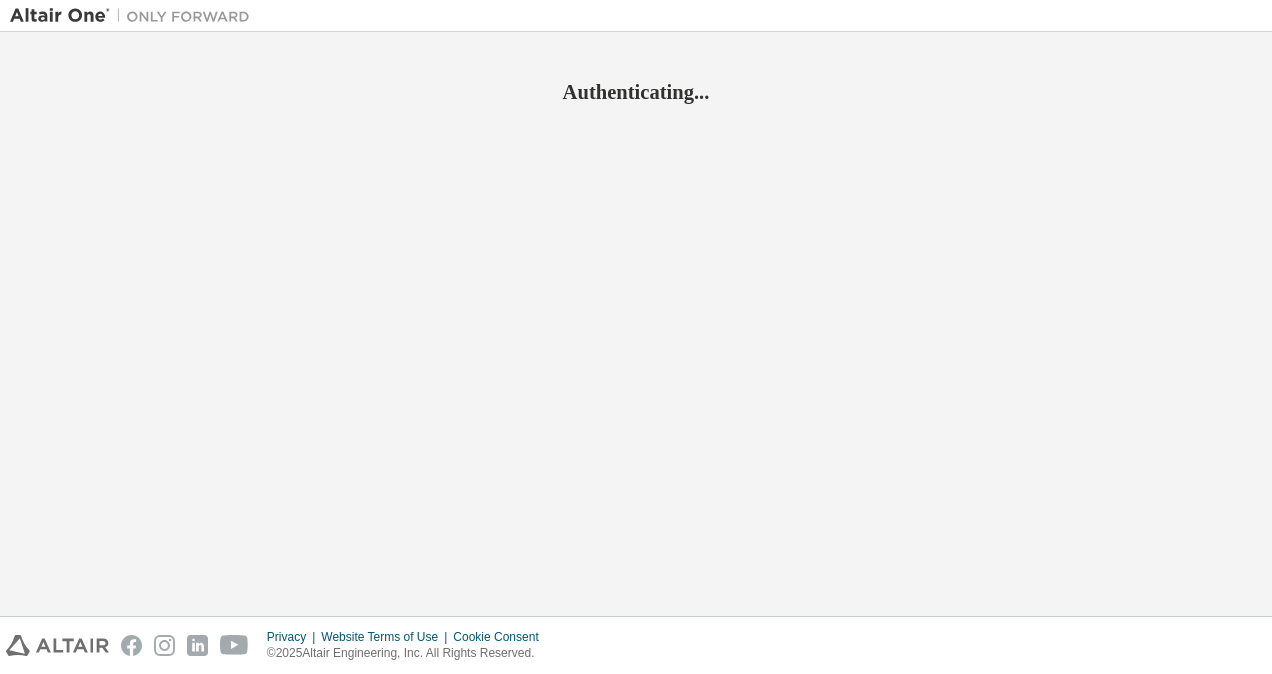 scroll, scrollTop: 0, scrollLeft: 0, axis: both 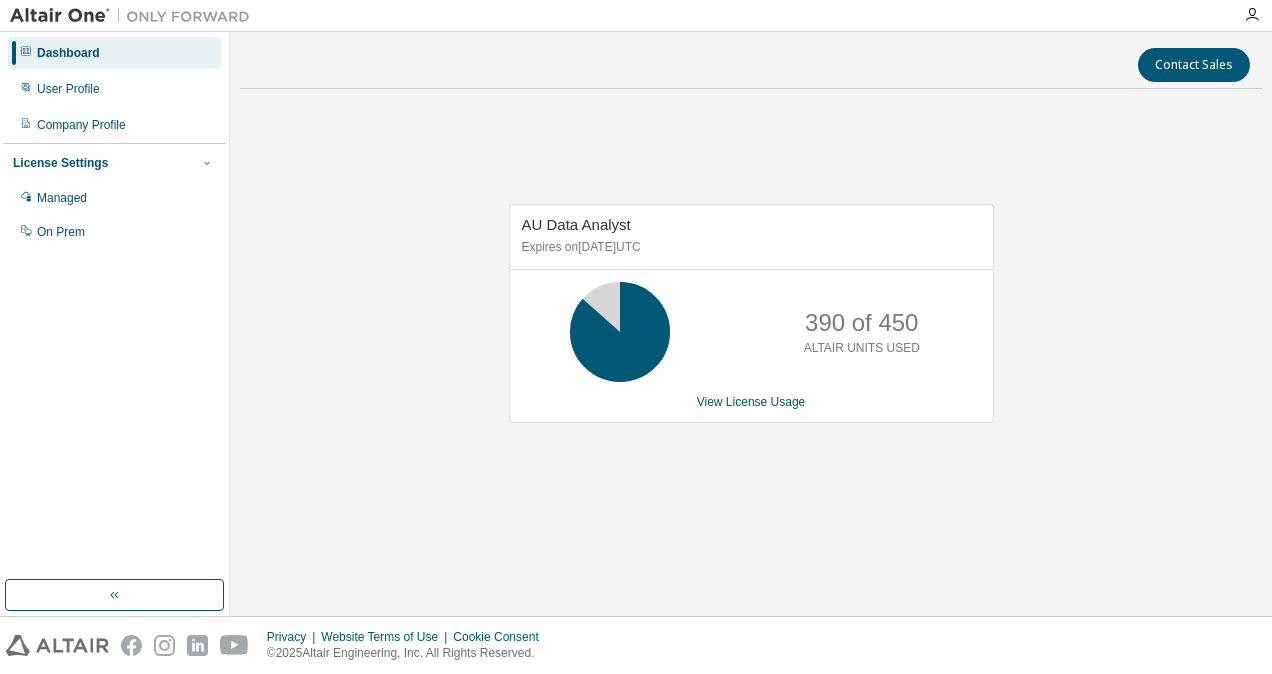 click on "390 of 450" at bounding box center (861, 323) 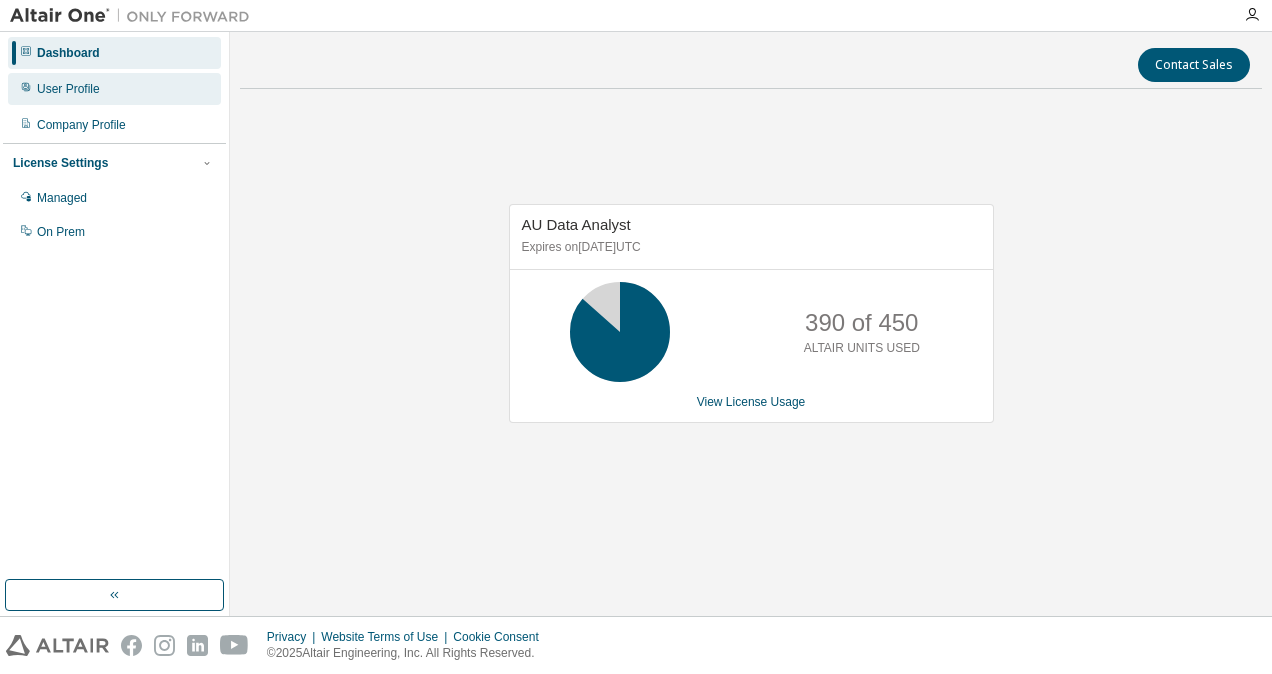click on "User Profile" at bounding box center (68, 89) 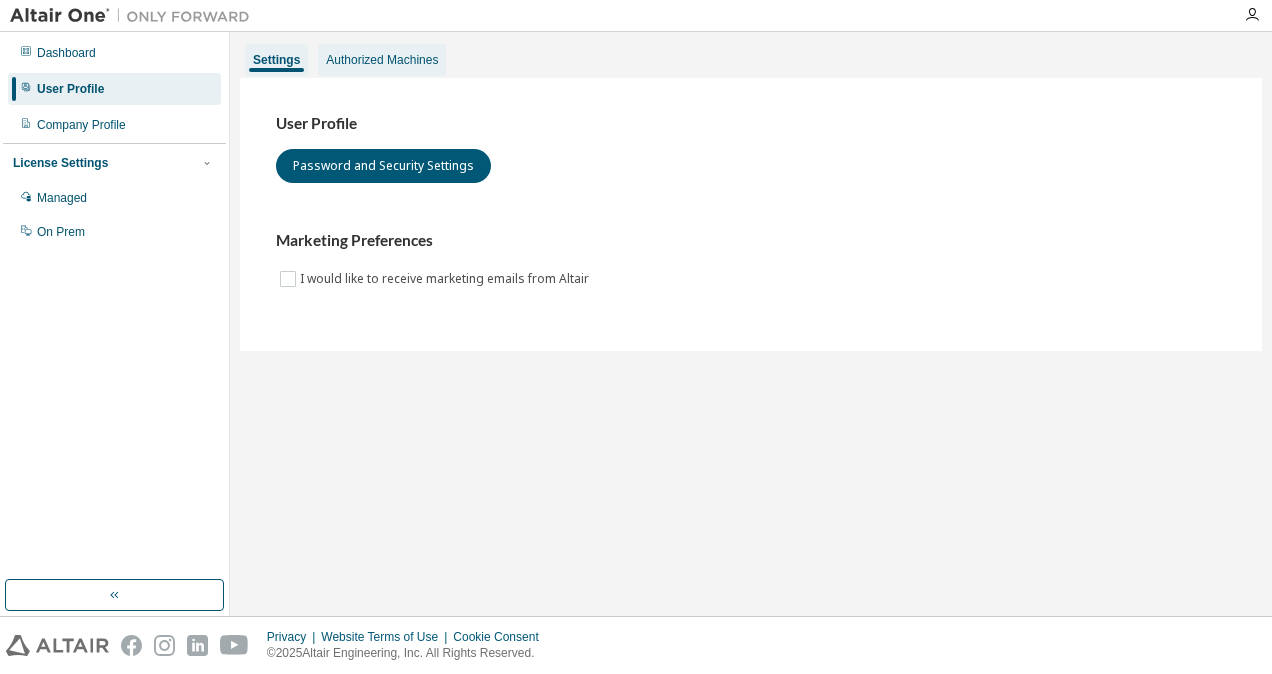 click on "Authorized Machines" at bounding box center (382, 60) 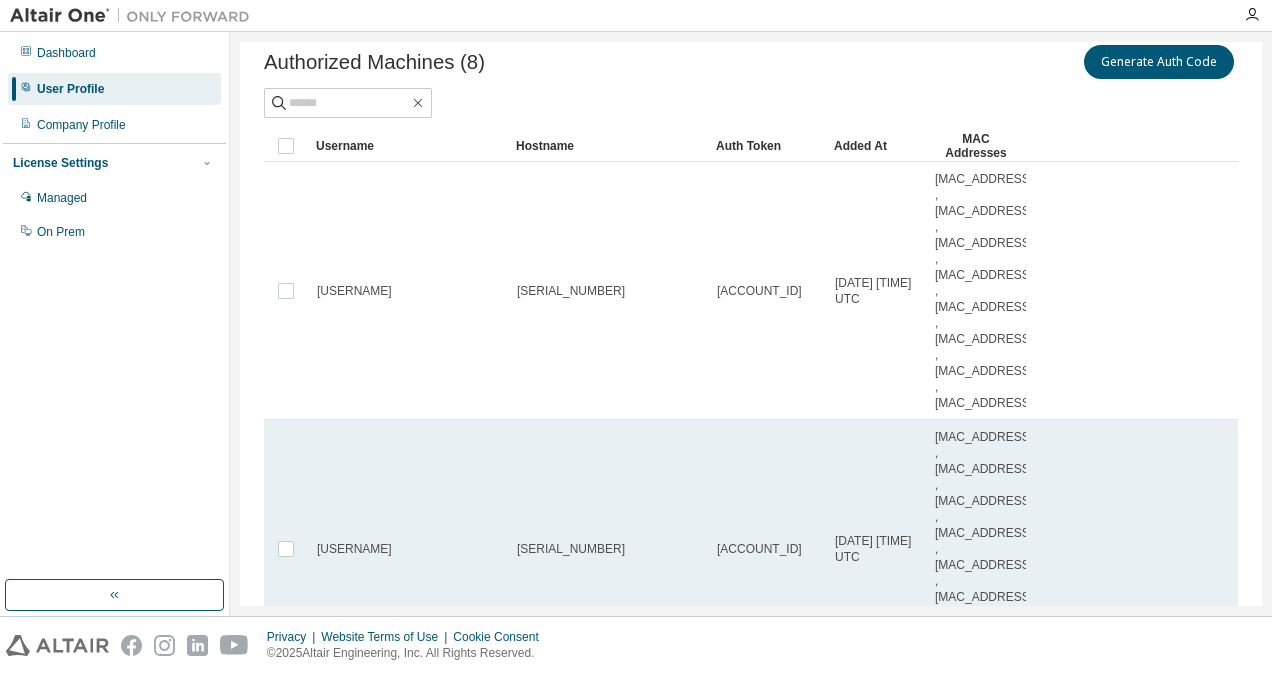 scroll, scrollTop: 0, scrollLeft: 0, axis: both 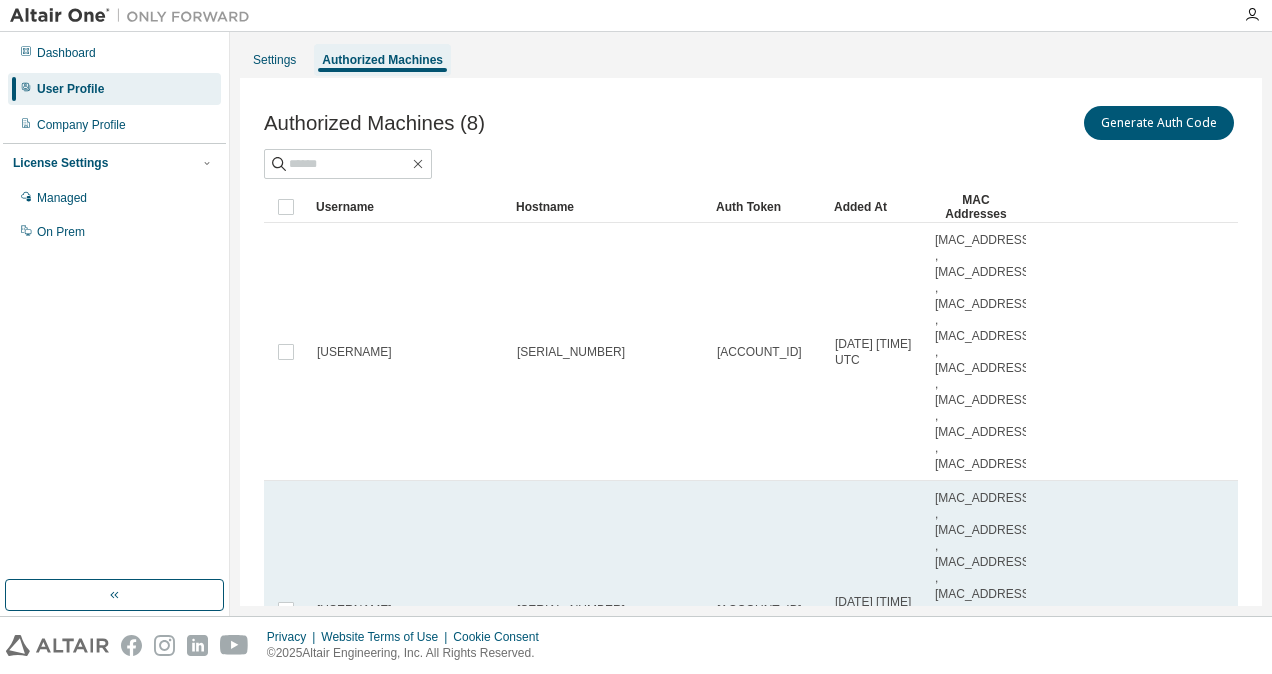click on "C0:3C:59:28:BD:B9 , 00:15:5D:21:4F:A1 , C0:3C:59:28:BD:B5 , 80:95:83:59:56:57 , 38:F3:AB:58:ED:3E , 00:15:5D:57:24:A6 , 00:15:5D:AA:A2:BD , 00:15:5D:BF:3F:9A" at bounding box center (984, 610) 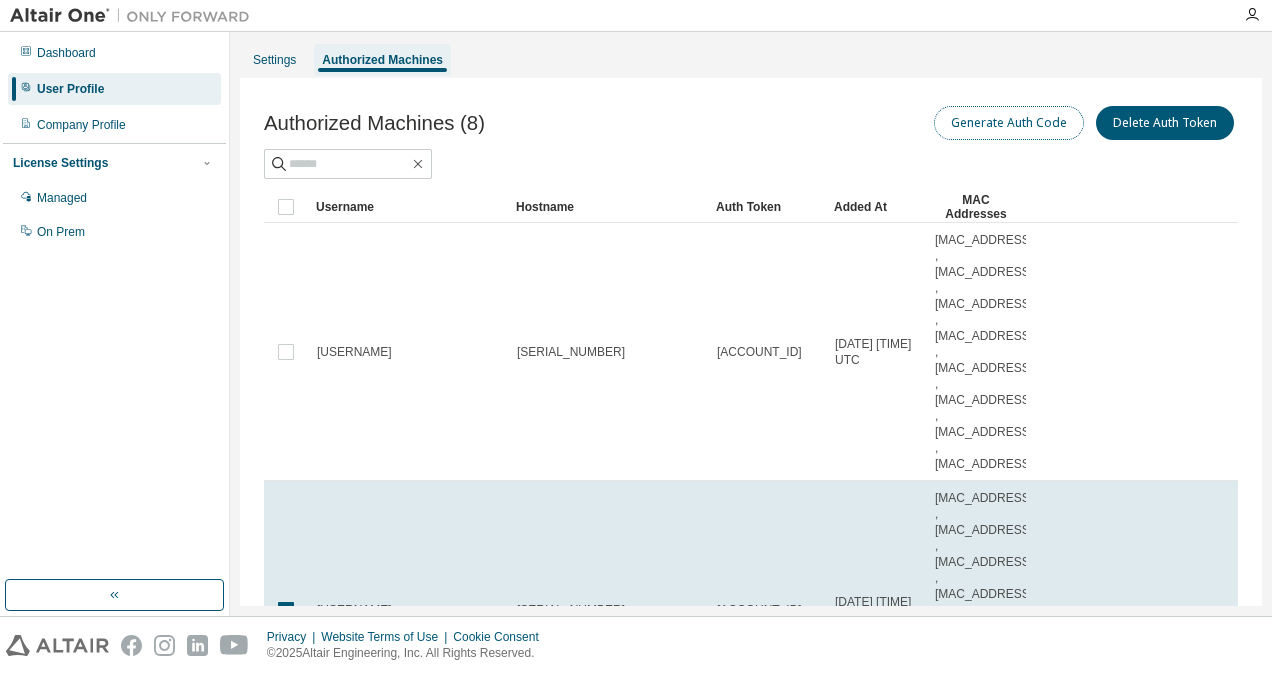 click on "Generate Auth Code" at bounding box center [1009, 123] 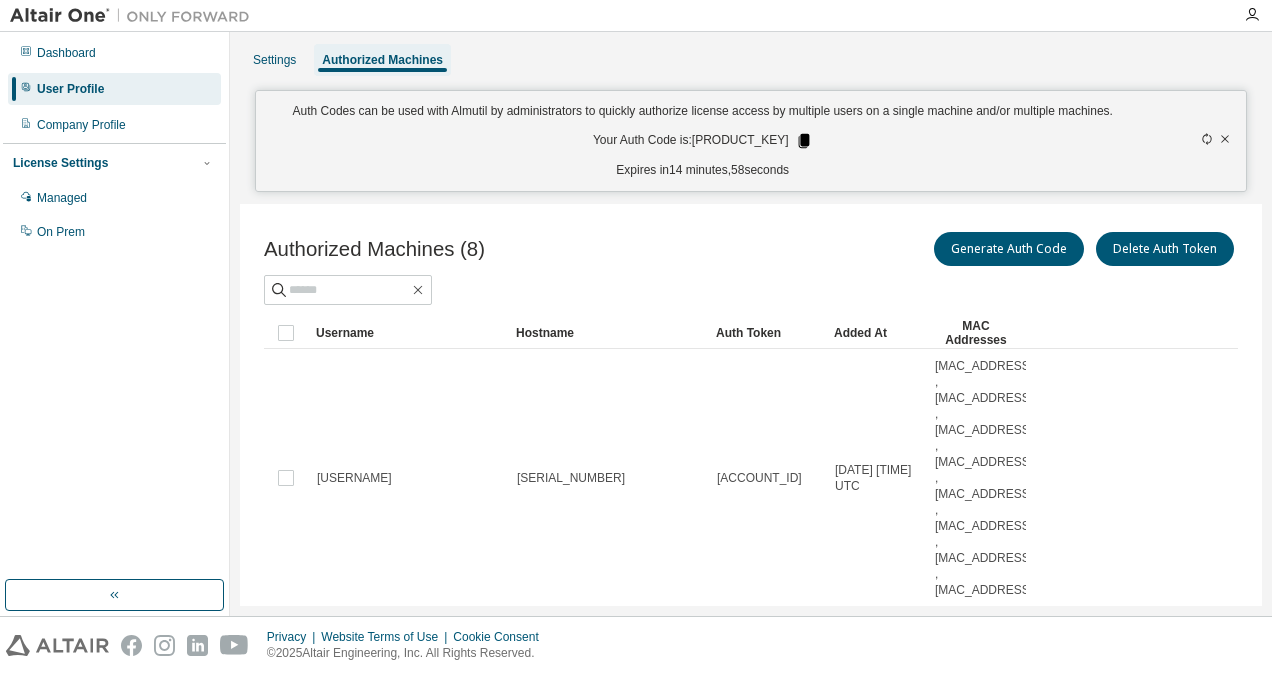 click 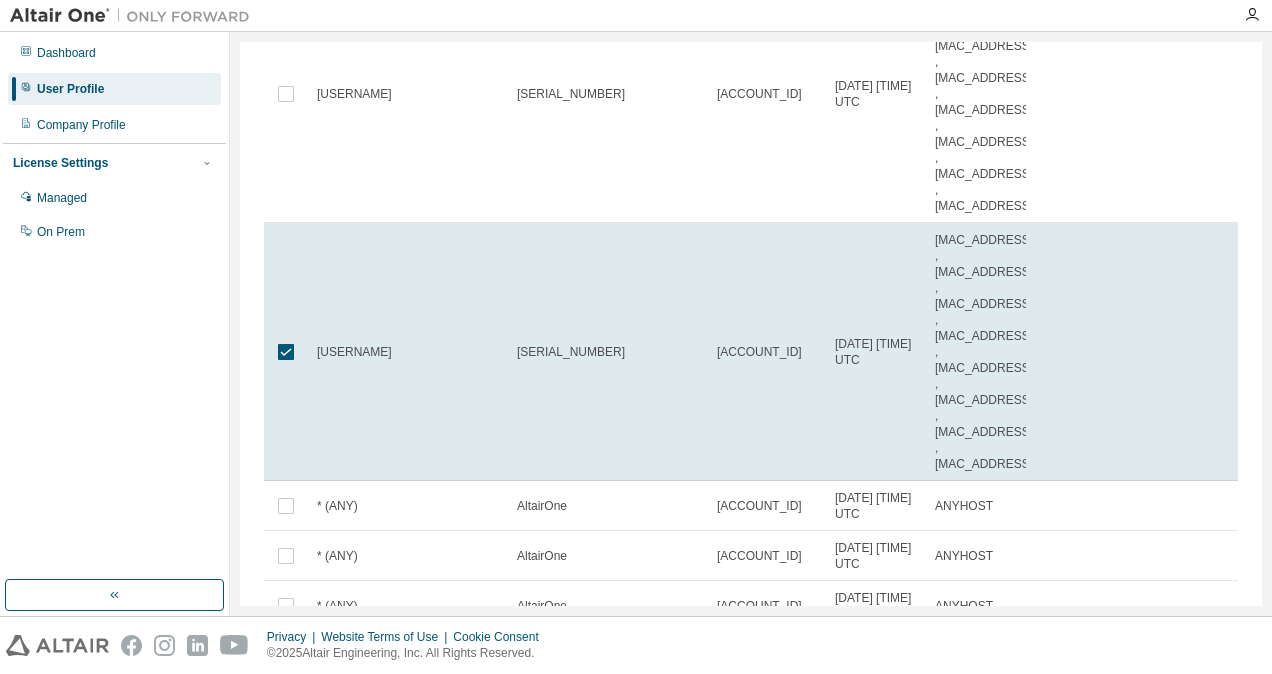 scroll, scrollTop: 400, scrollLeft: 0, axis: vertical 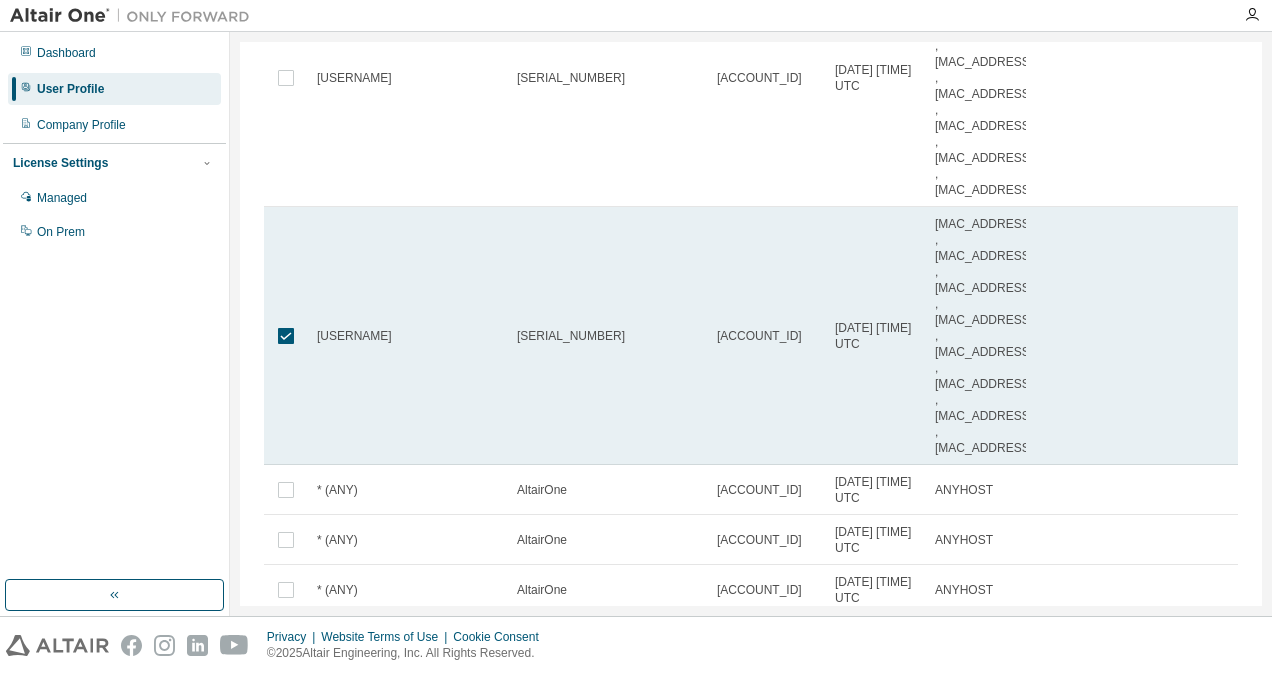 click on "[LICENSE_PLATE]" at bounding box center (608, 336) 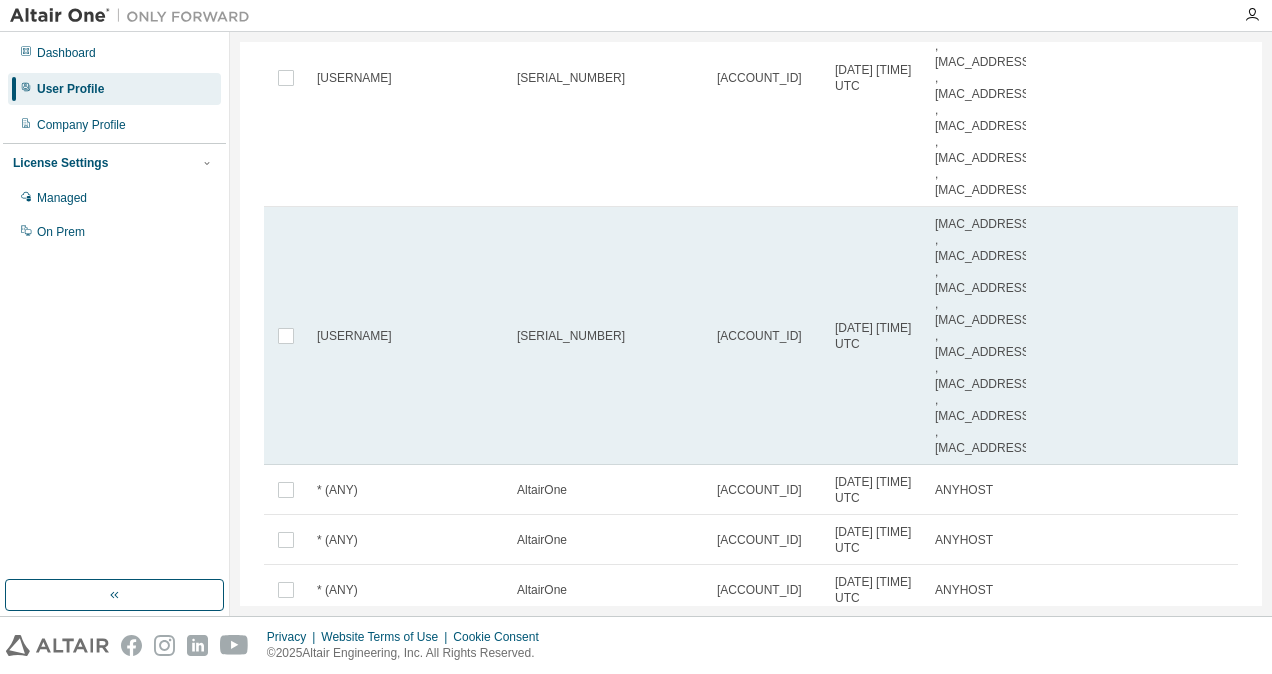 scroll, scrollTop: 0, scrollLeft: 0, axis: both 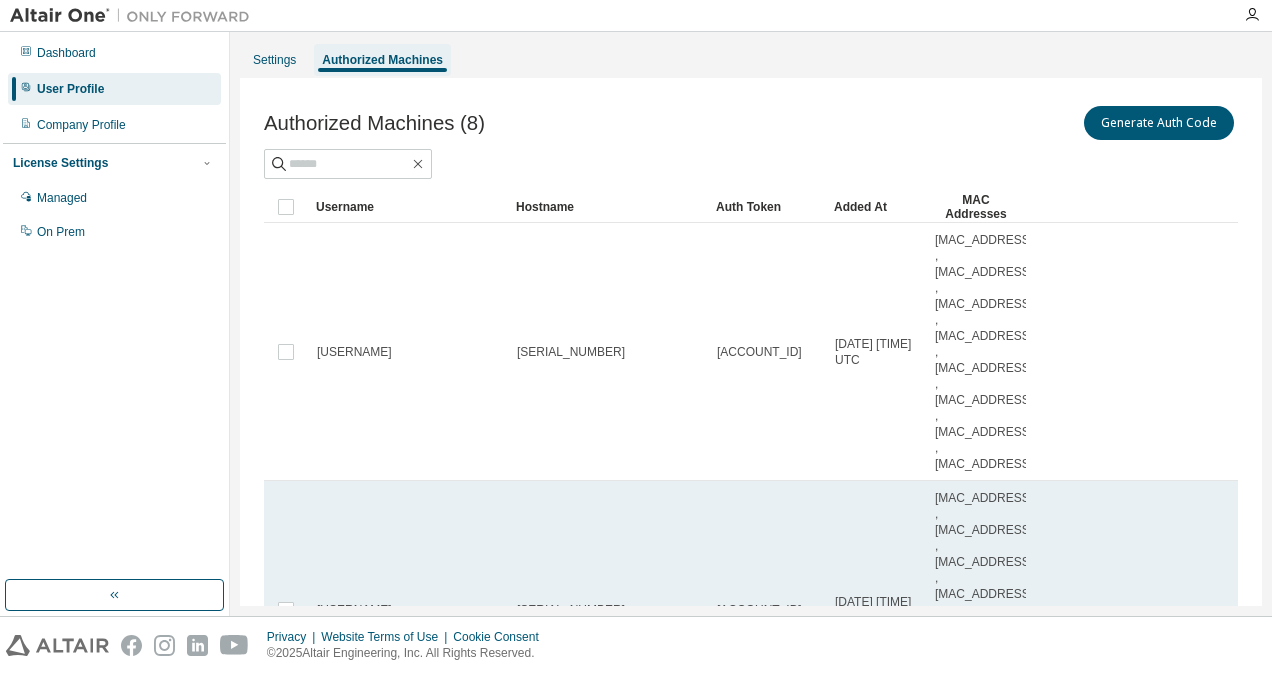 click on "[LICENSE_PLATE]" at bounding box center (608, 610) 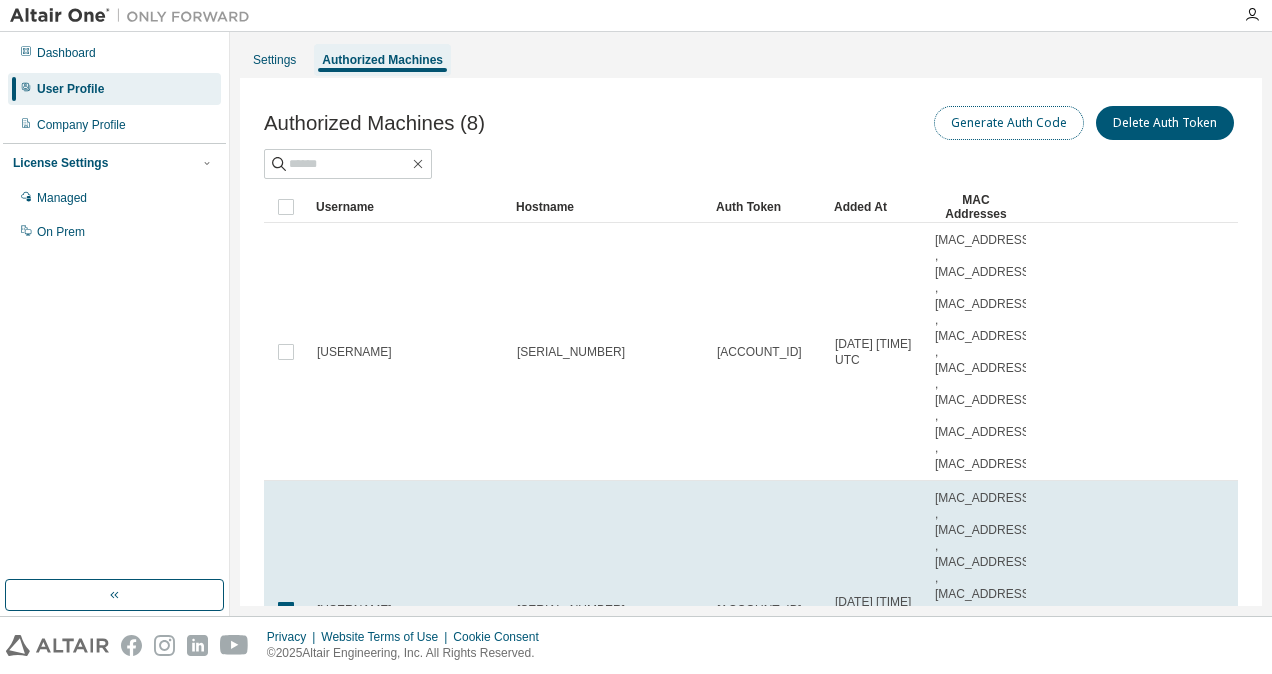 click on "Generate Auth Code" at bounding box center (1009, 123) 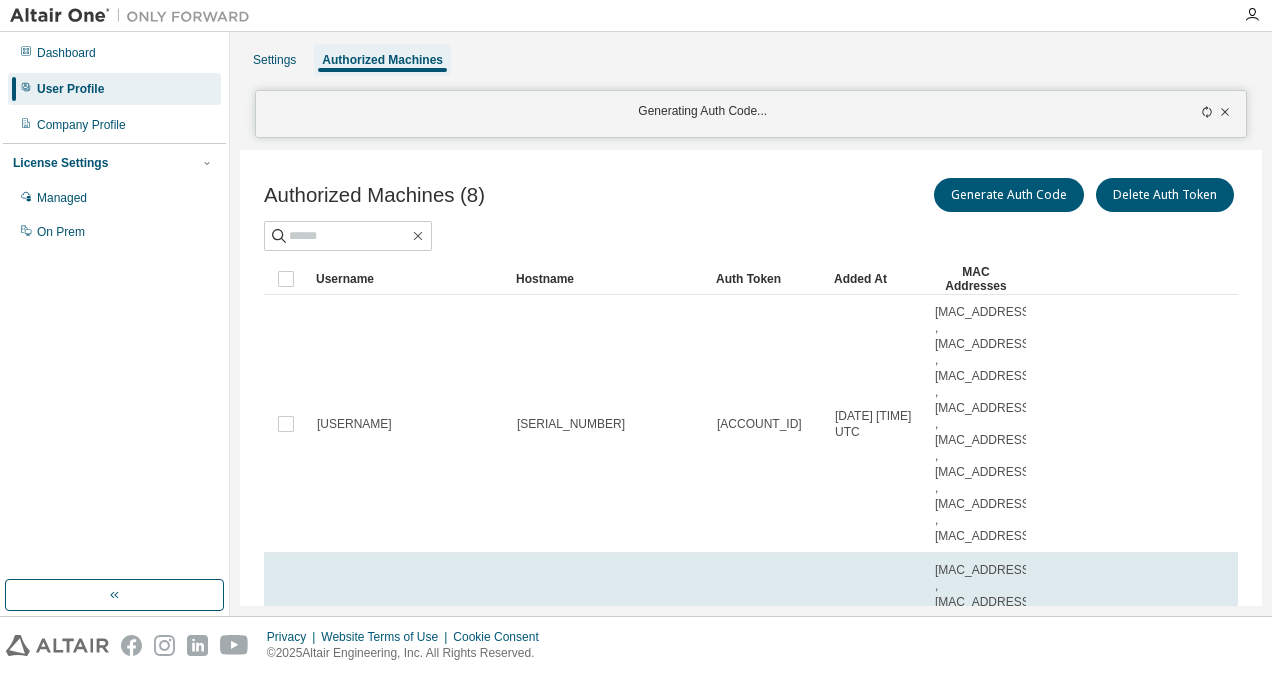 click 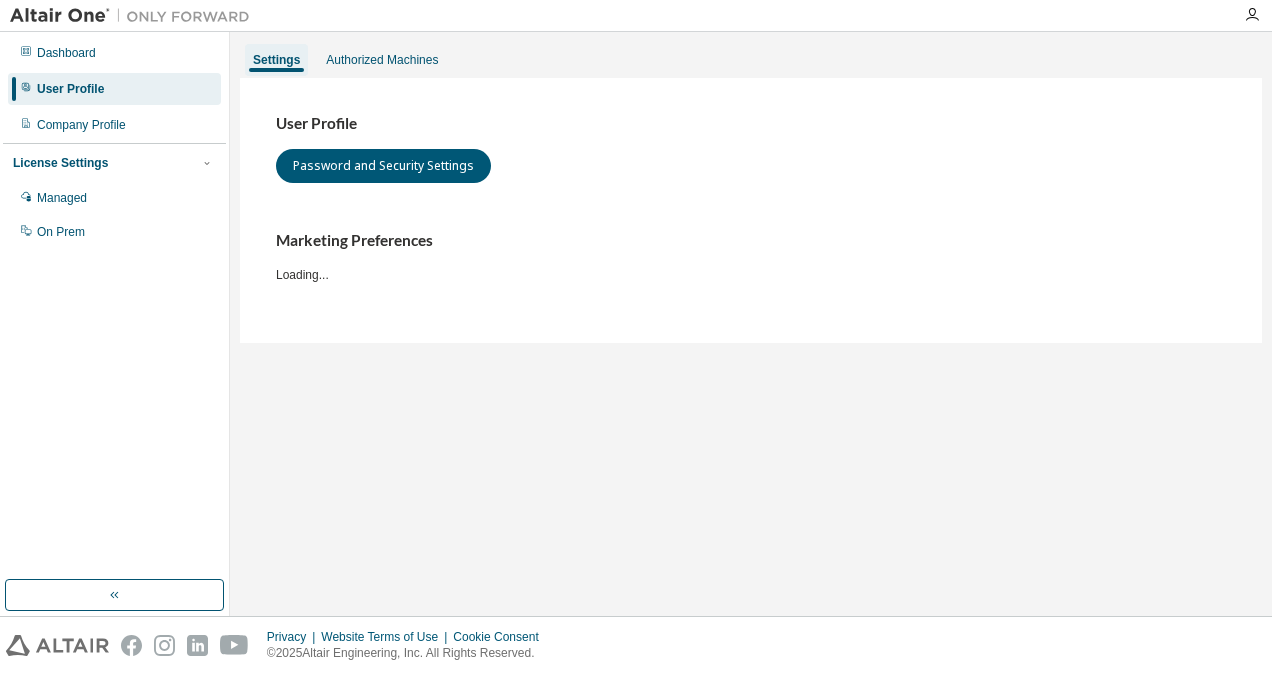 scroll, scrollTop: 0, scrollLeft: 0, axis: both 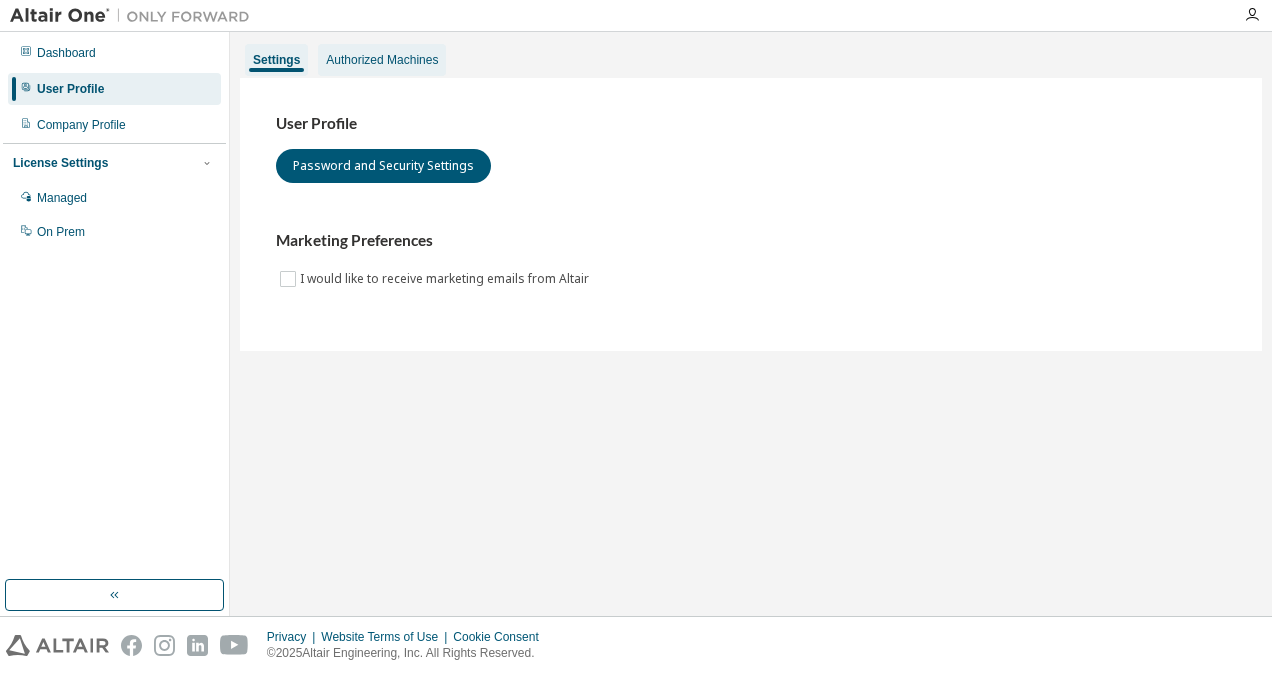 click on "Authorized Machines" at bounding box center (382, 60) 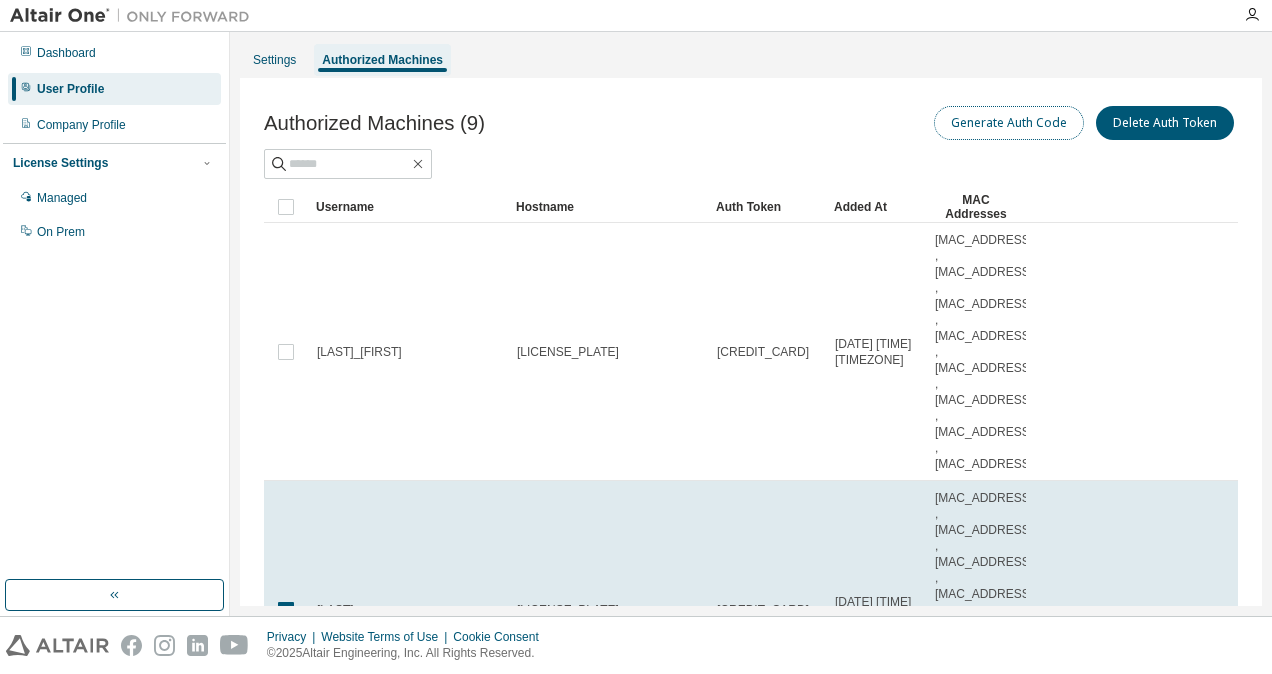 click on "Generate Auth Code" at bounding box center [1009, 123] 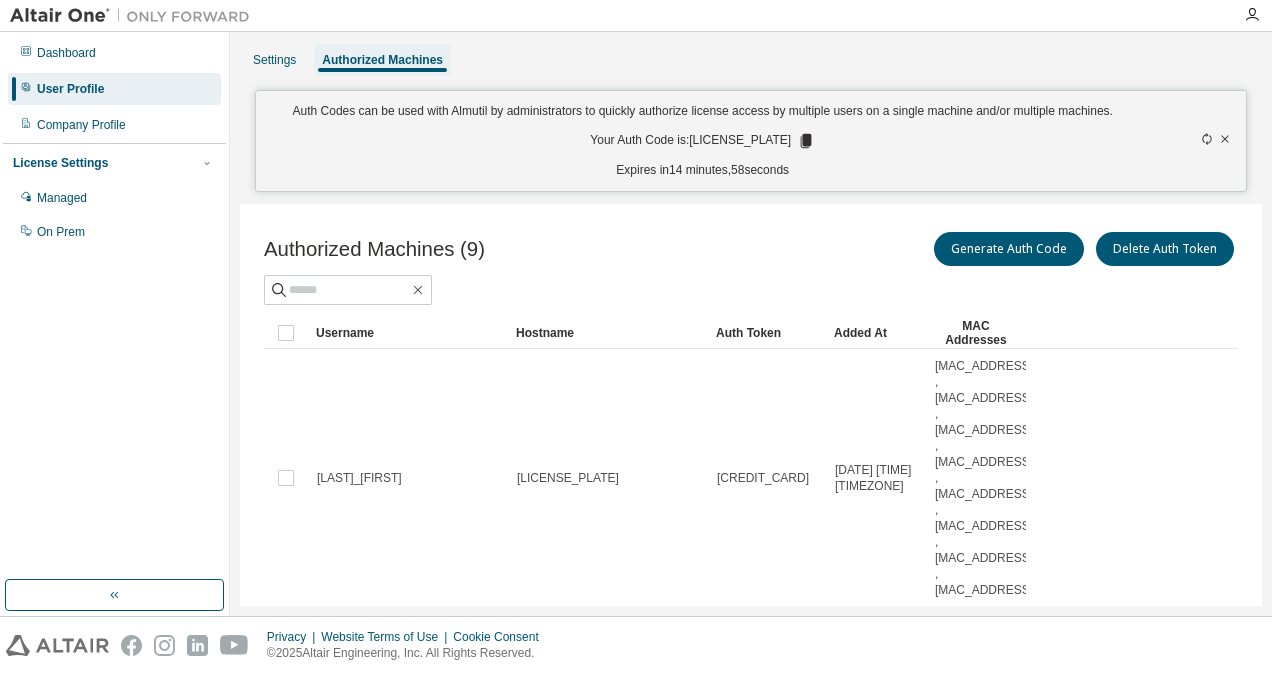click 